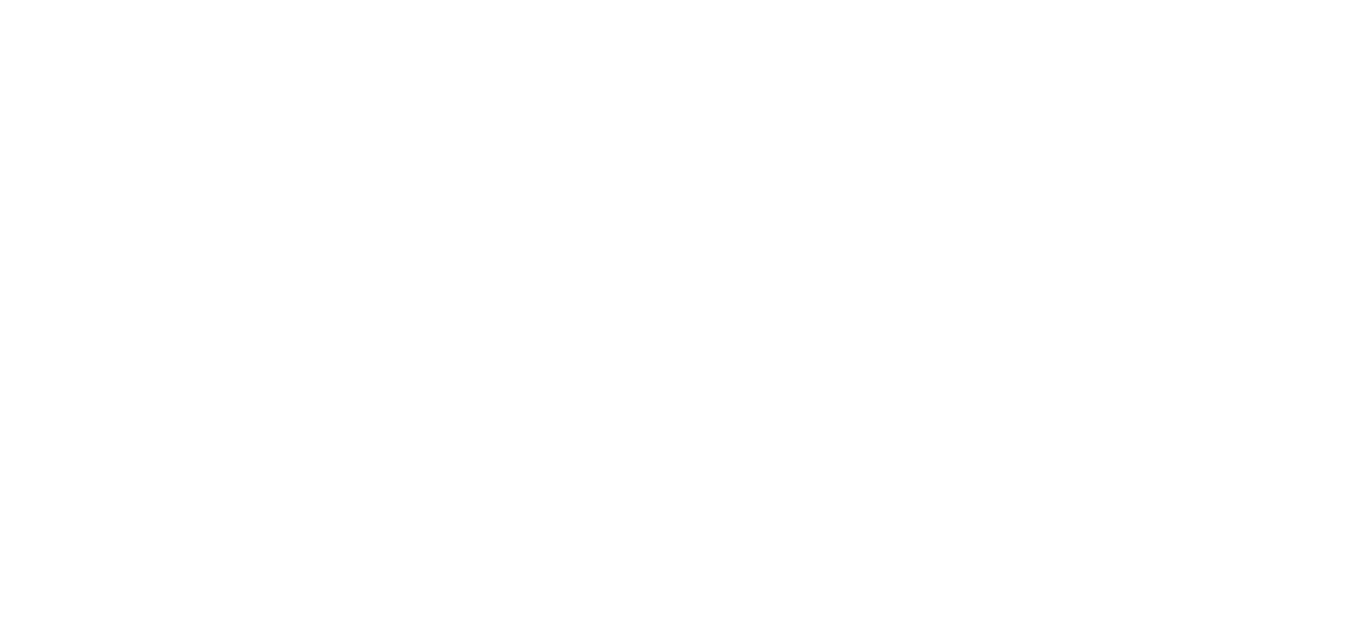 scroll, scrollTop: 0, scrollLeft: 0, axis: both 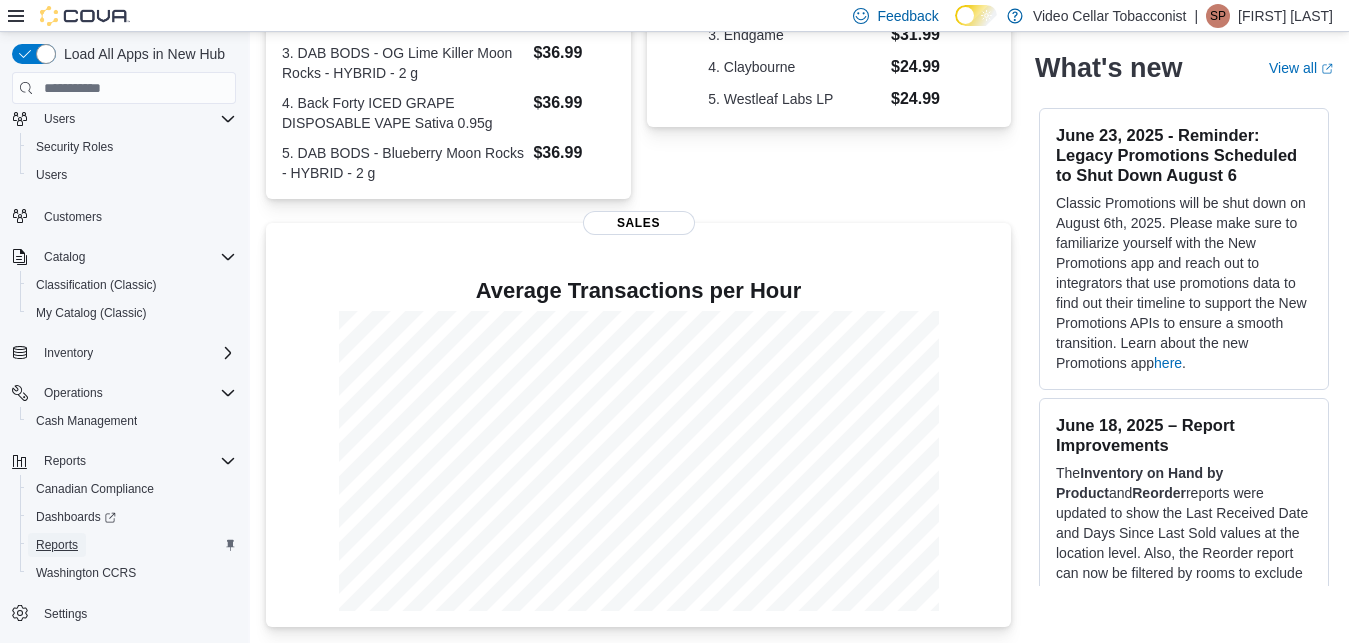 click on "Reports" at bounding box center (57, 545) 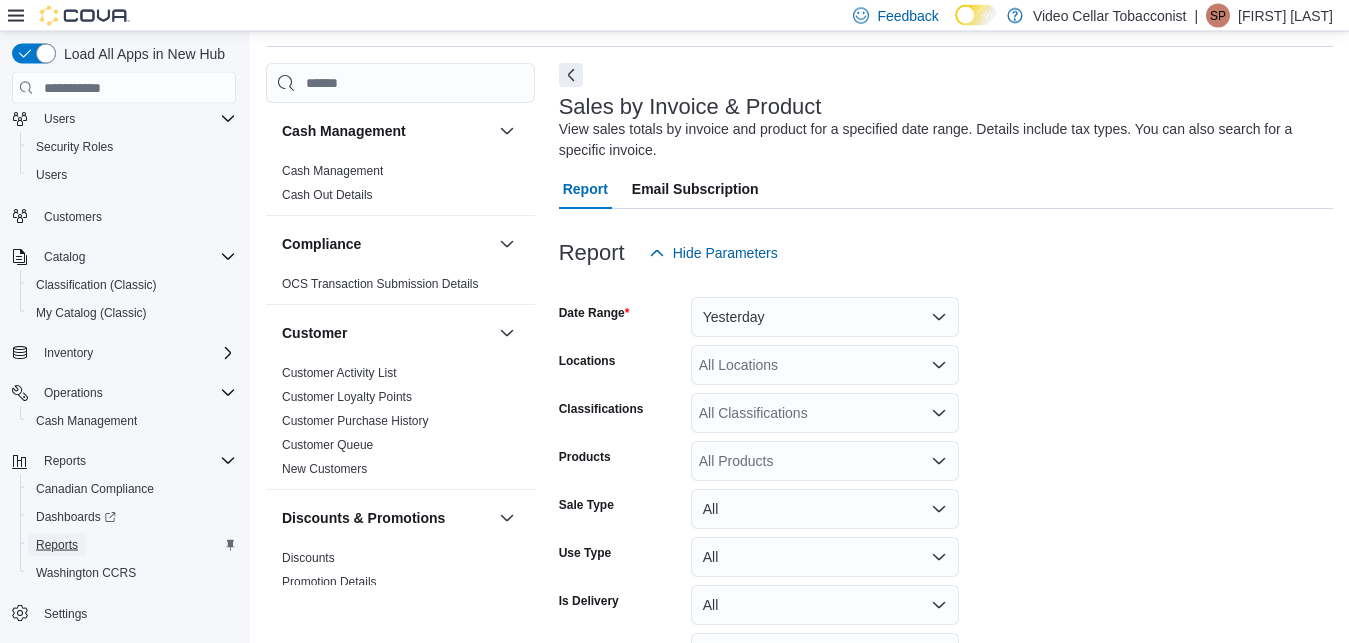 scroll, scrollTop: 67, scrollLeft: 0, axis: vertical 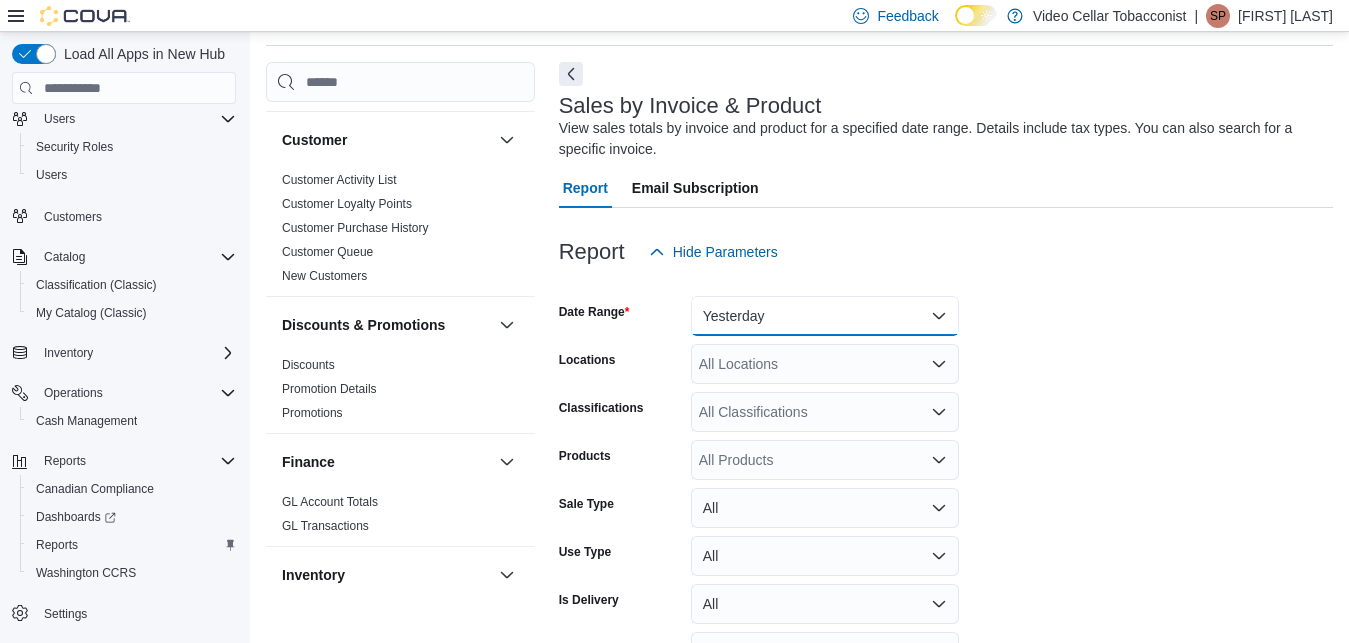click on "Yesterday" at bounding box center (825, 316) 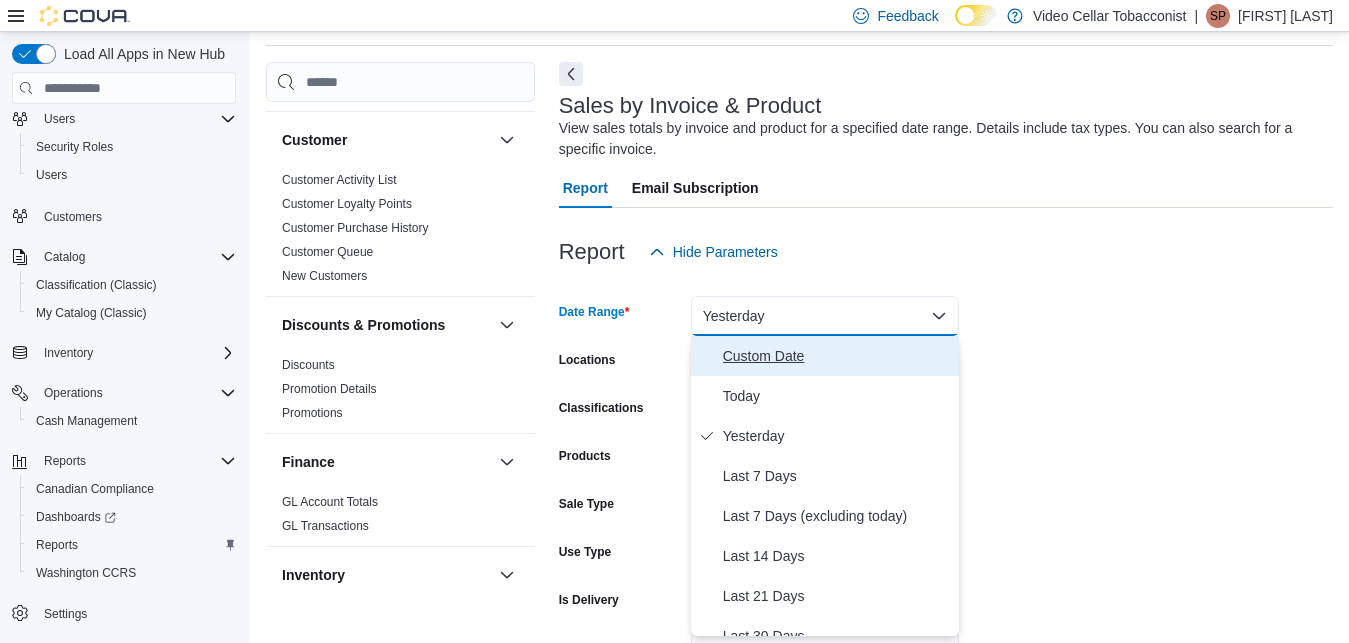 click on "Custom Date" at bounding box center [837, 356] 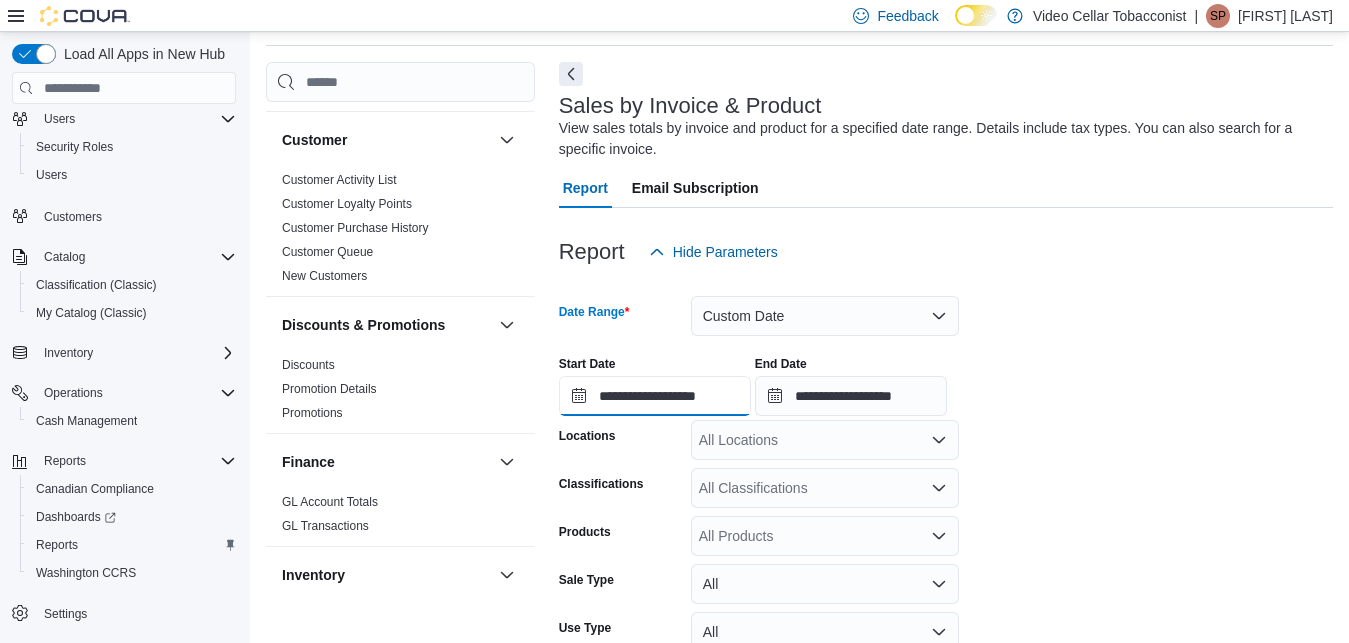 click on "**********" at bounding box center [655, 396] 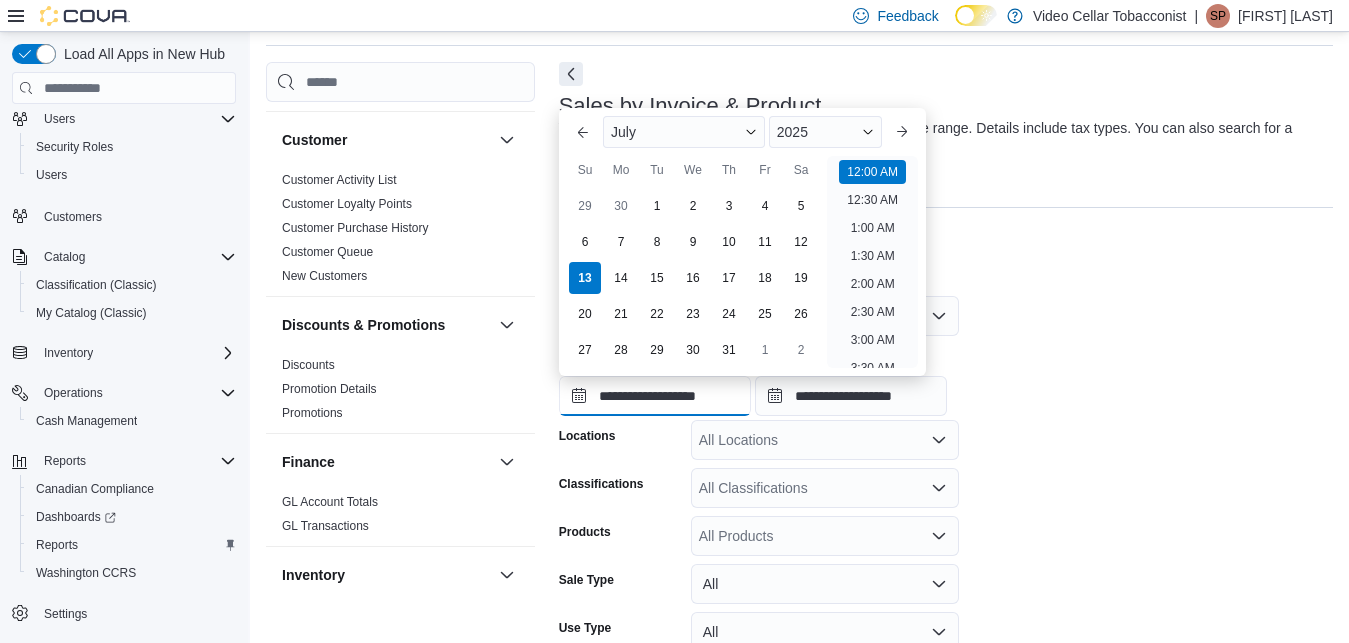 scroll, scrollTop: 62, scrollLeft: 0, axis: vertical 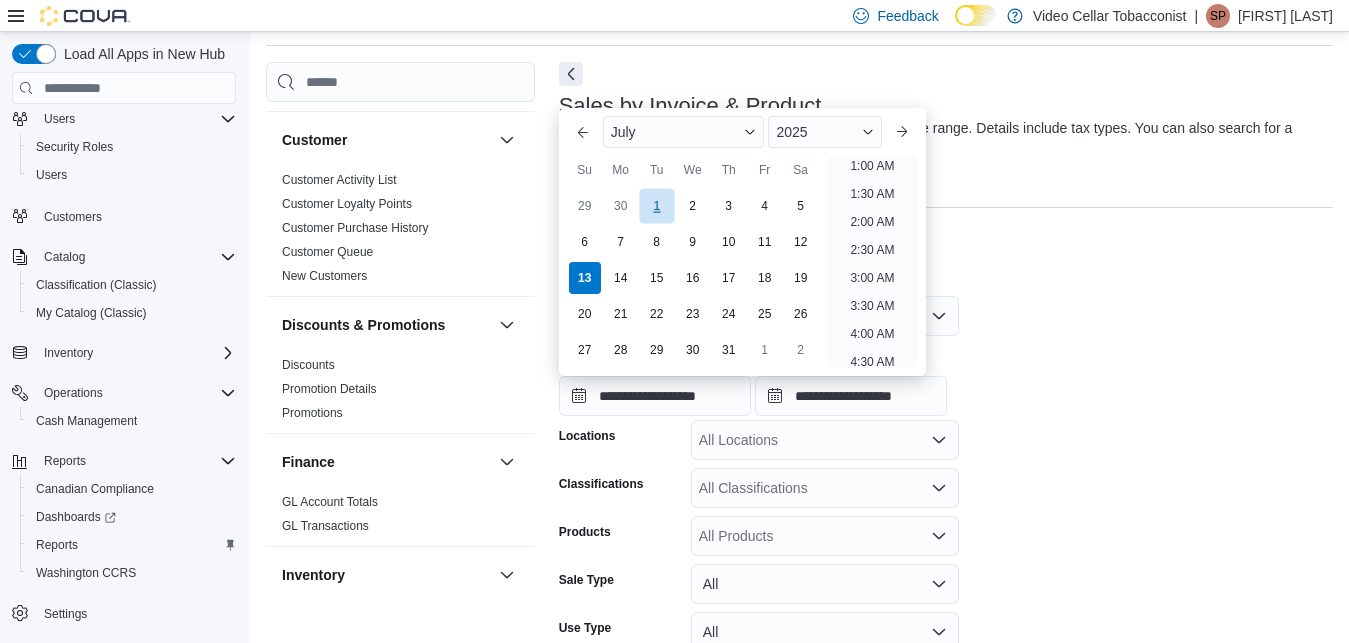 click on "1" at bounding box center (656, 206) 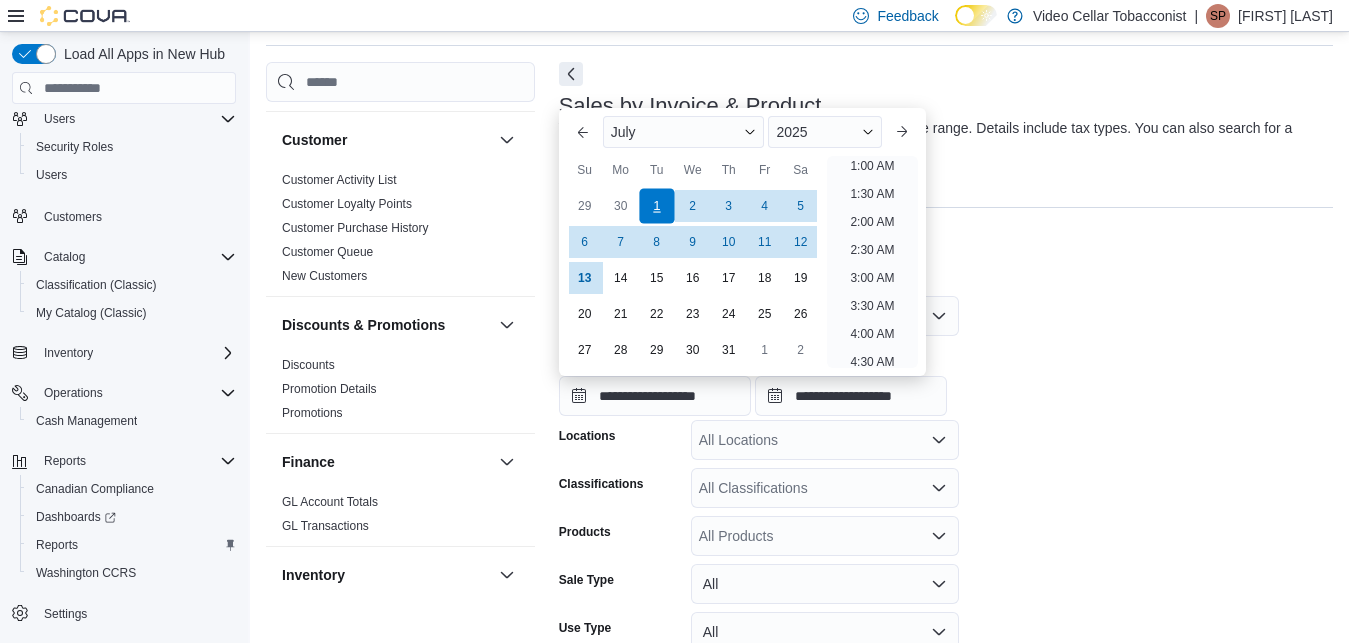 scroll, scrollTop: 4, scrollLeft: 0, axis: vertical 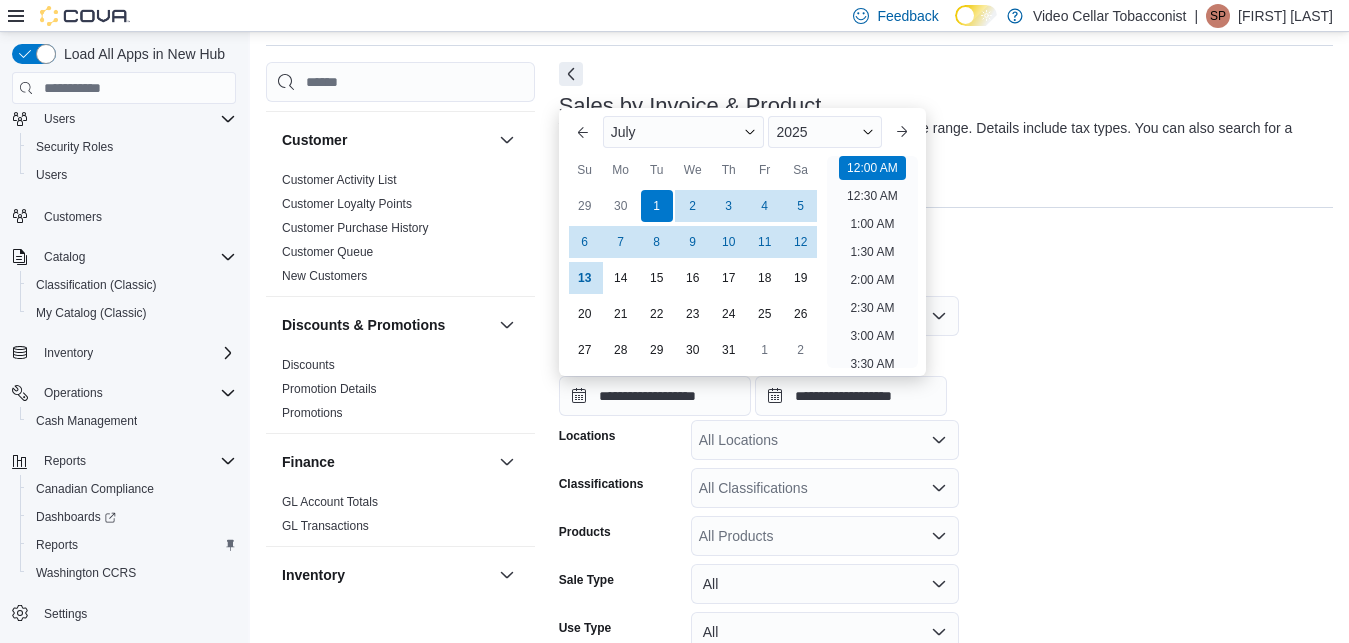 click on "**********" at bounding box center (946, 378) 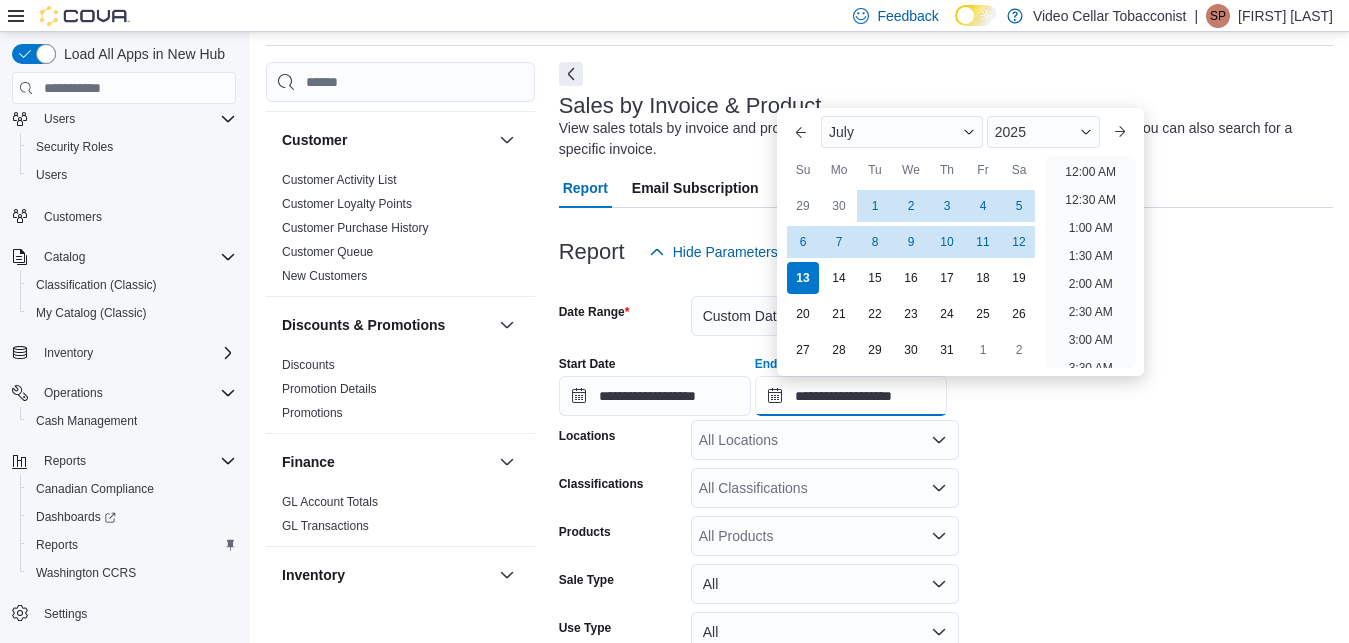 click on "**********" at bounding box center [851, 396] 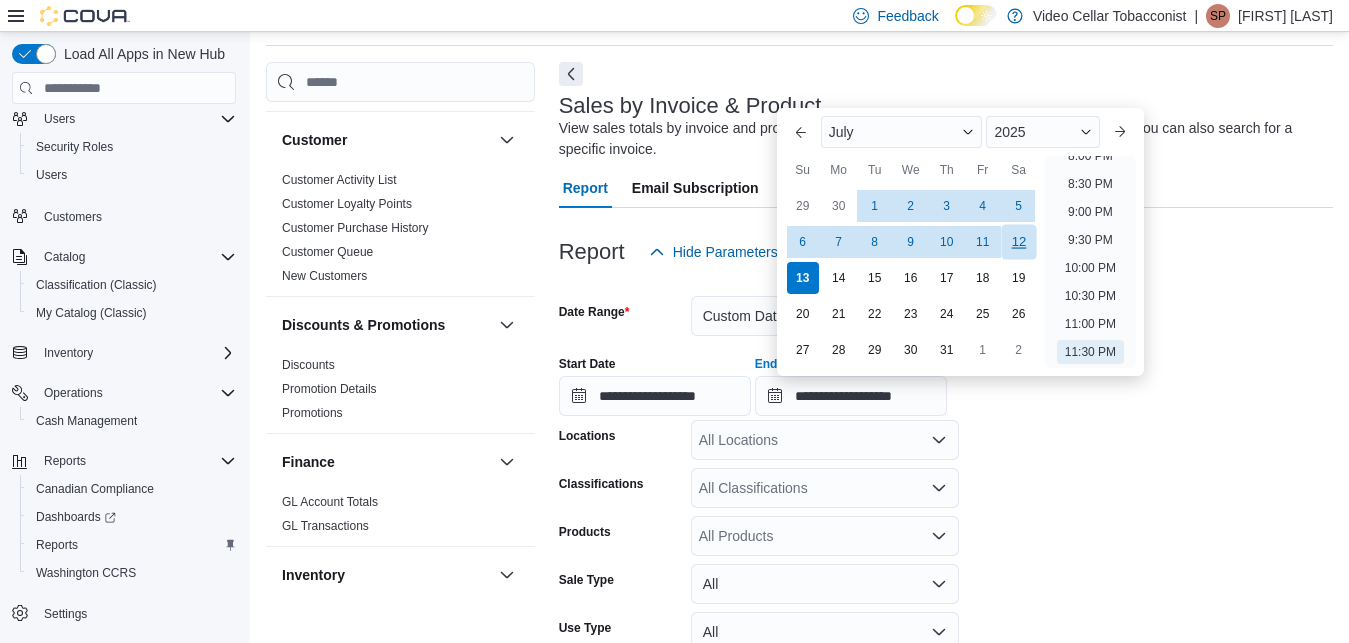 click on "12" at bounding box center (1018, 242) 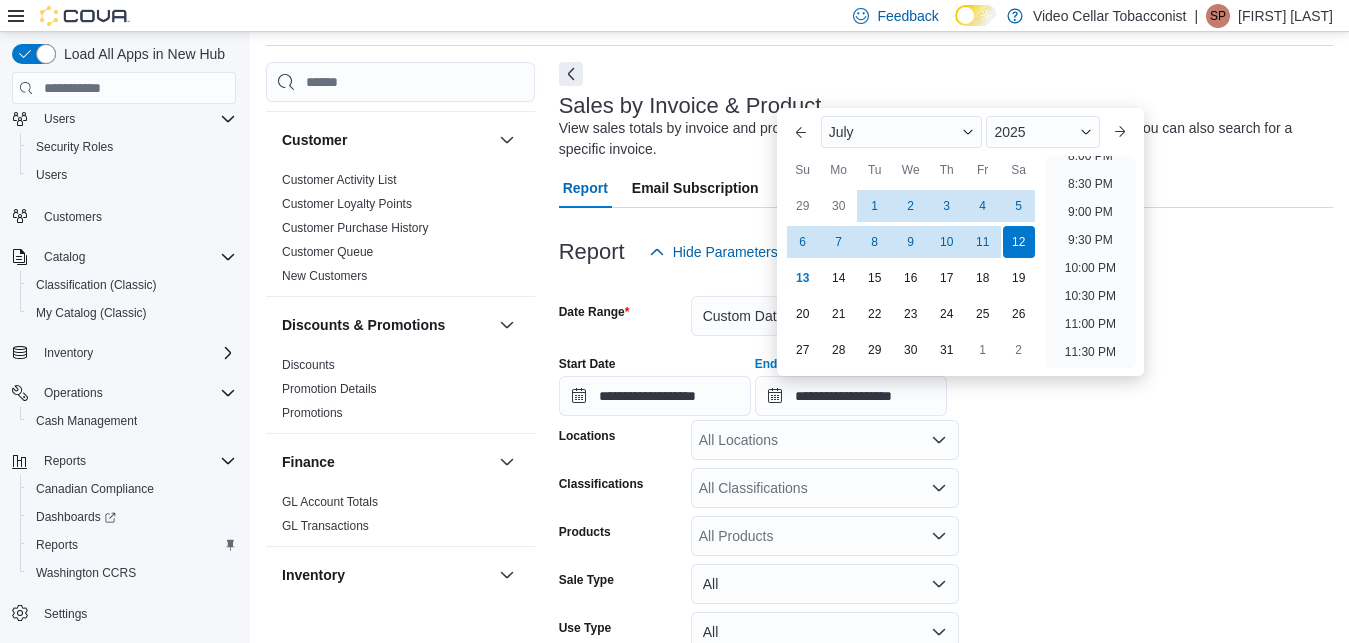 click on "**********" at bounding box center [946, 562] 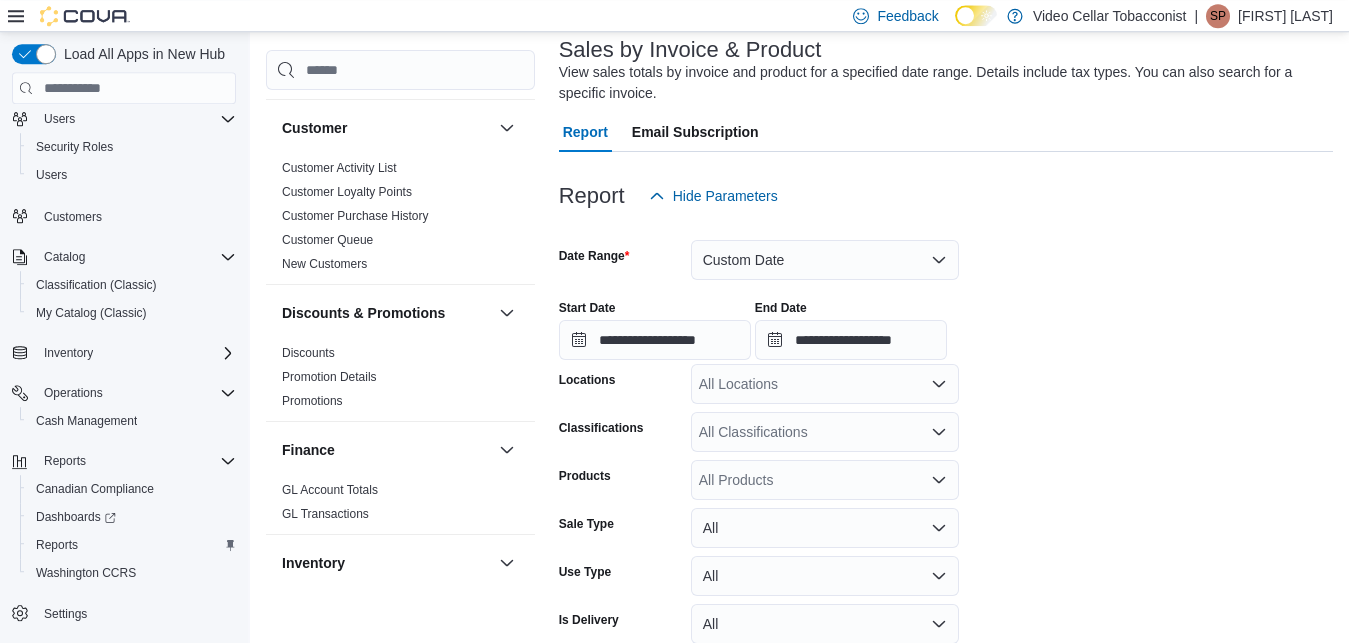 scroll, scrollTop: 316, scrollLeft: 0, axis: vertical 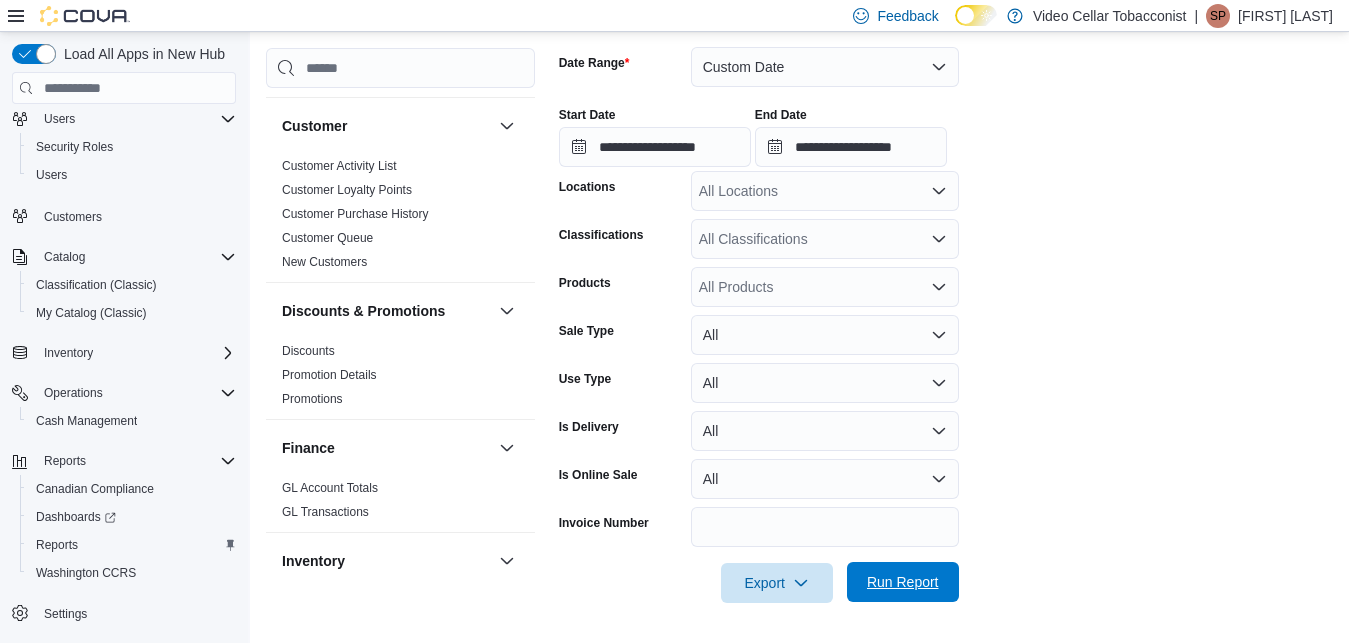 click on "Run Report" at bounding box center (903, 582) 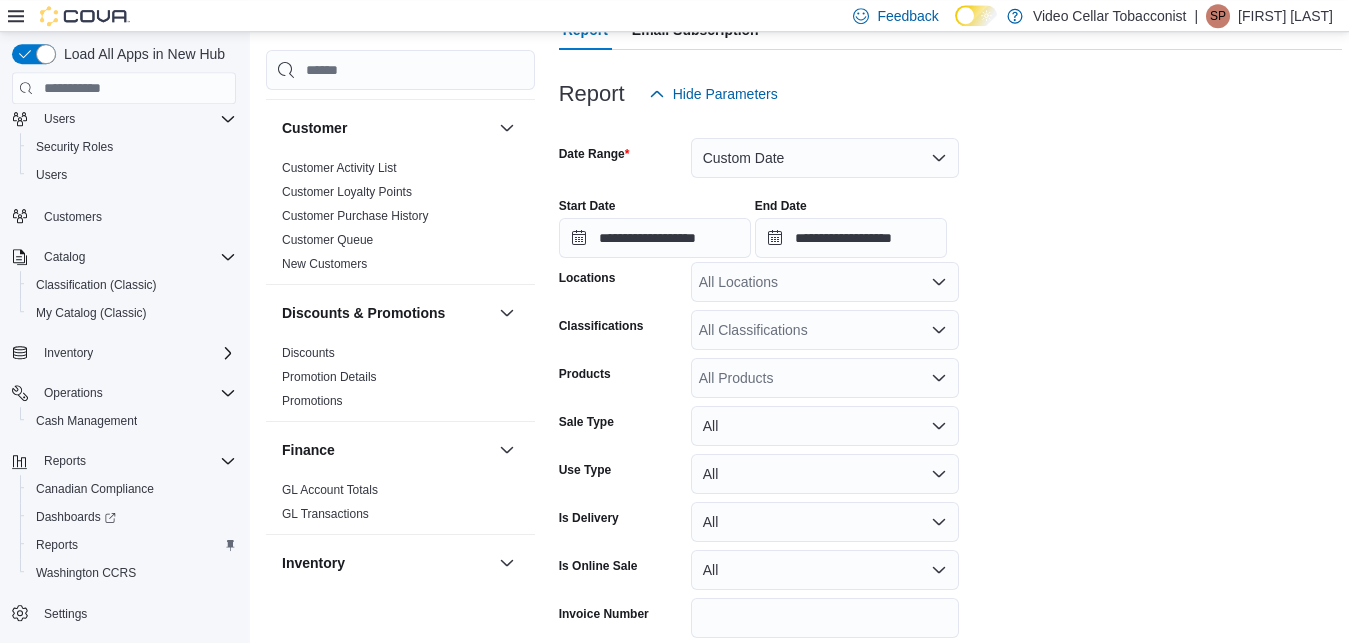 scroll, scrollTop: 214, scrollLeft: 0, axis: vertical 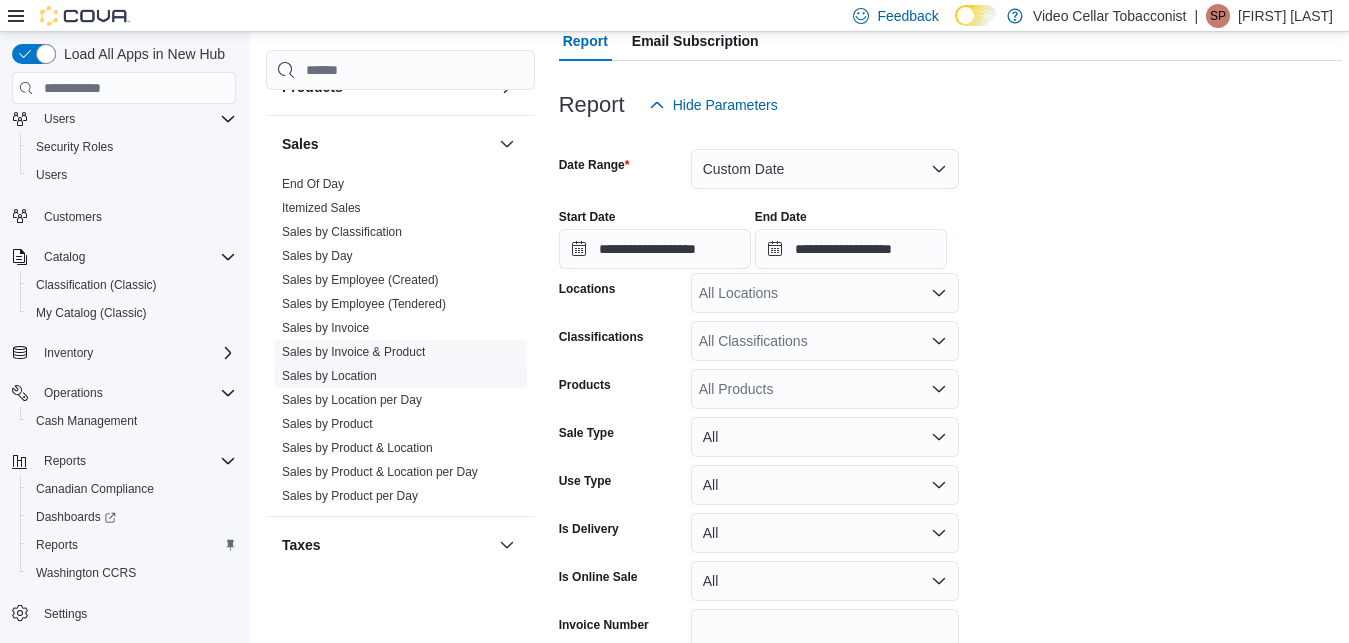 click on "Sales by Location" at bounding box center [329, 376] 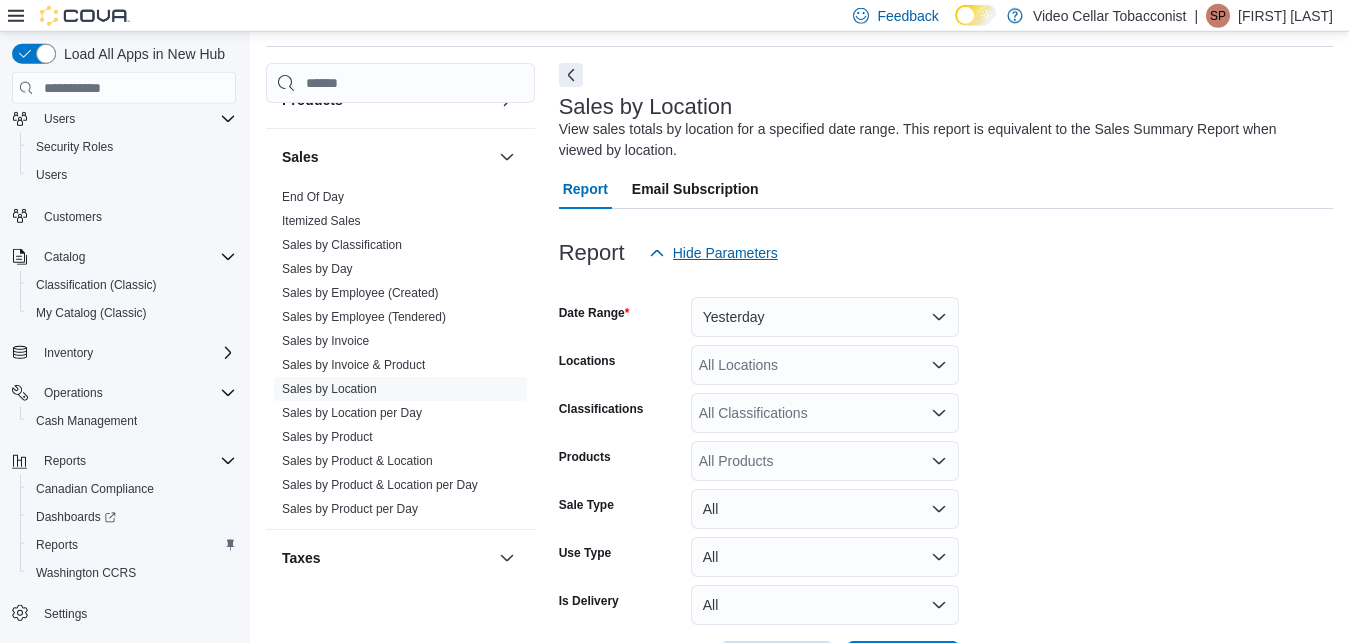 scroll, scrollTop: 67, scrollLeft: 0, axis: vertical 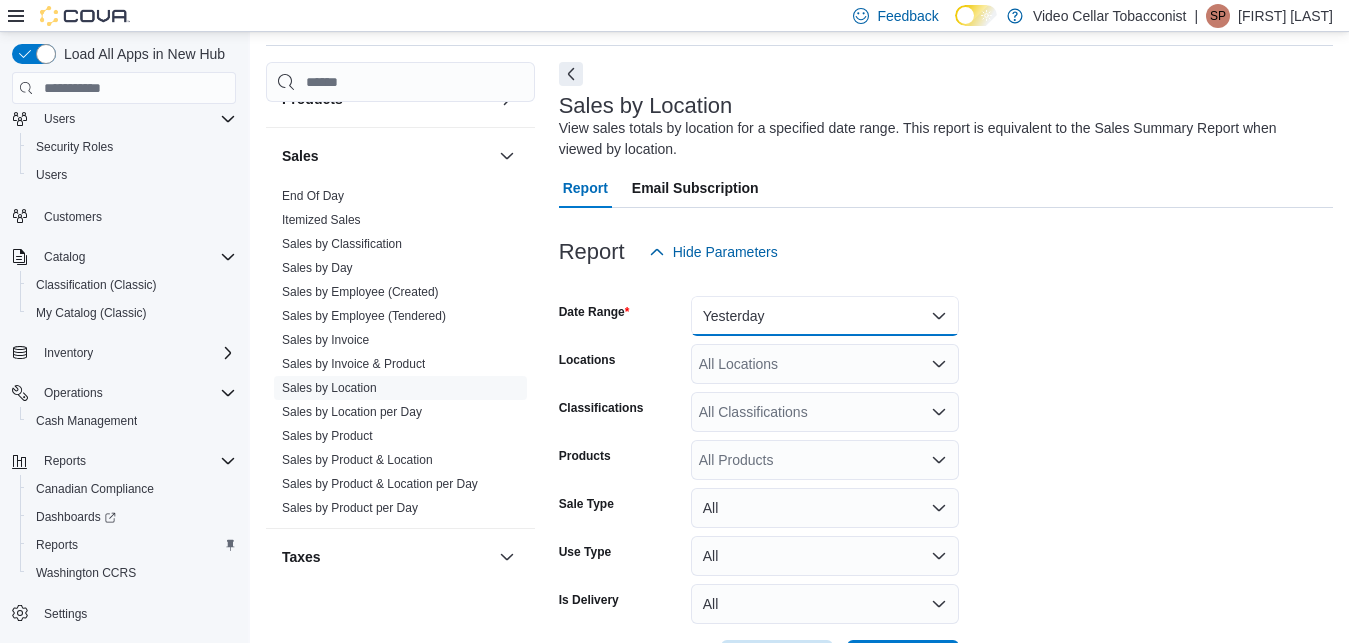 click on "Yesterday" at bounding box center [825, 316] 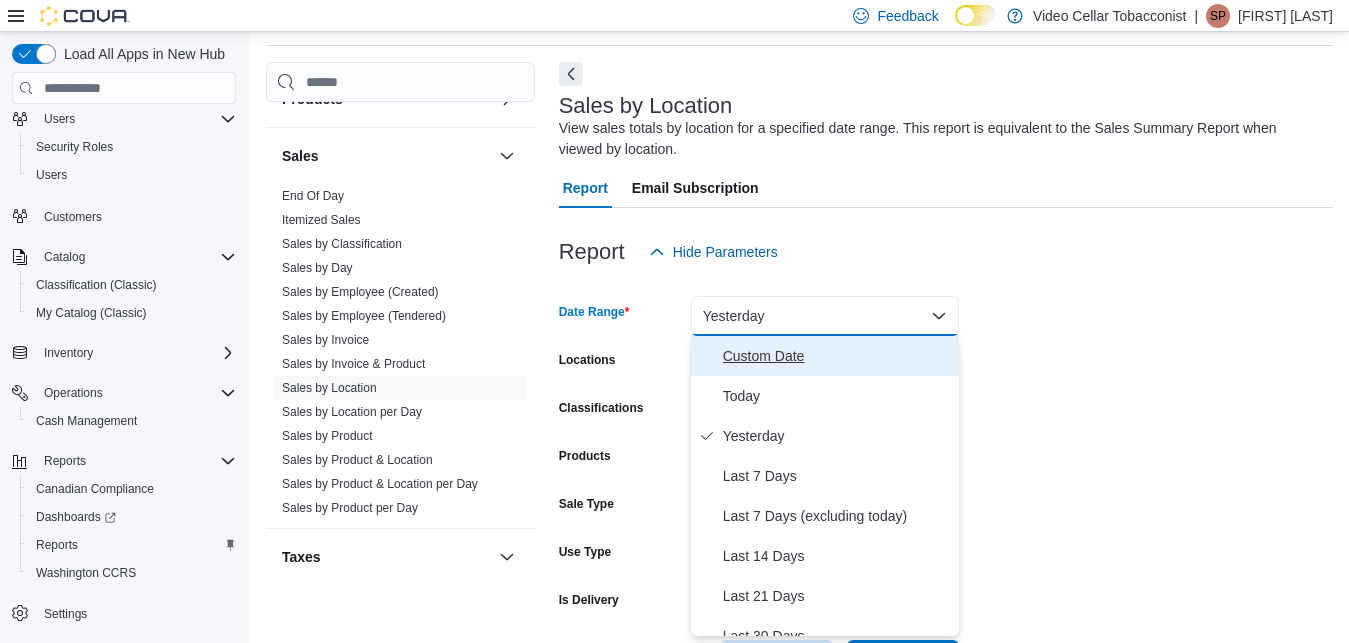click on "Custom Date" at bounding box center [837, 356] 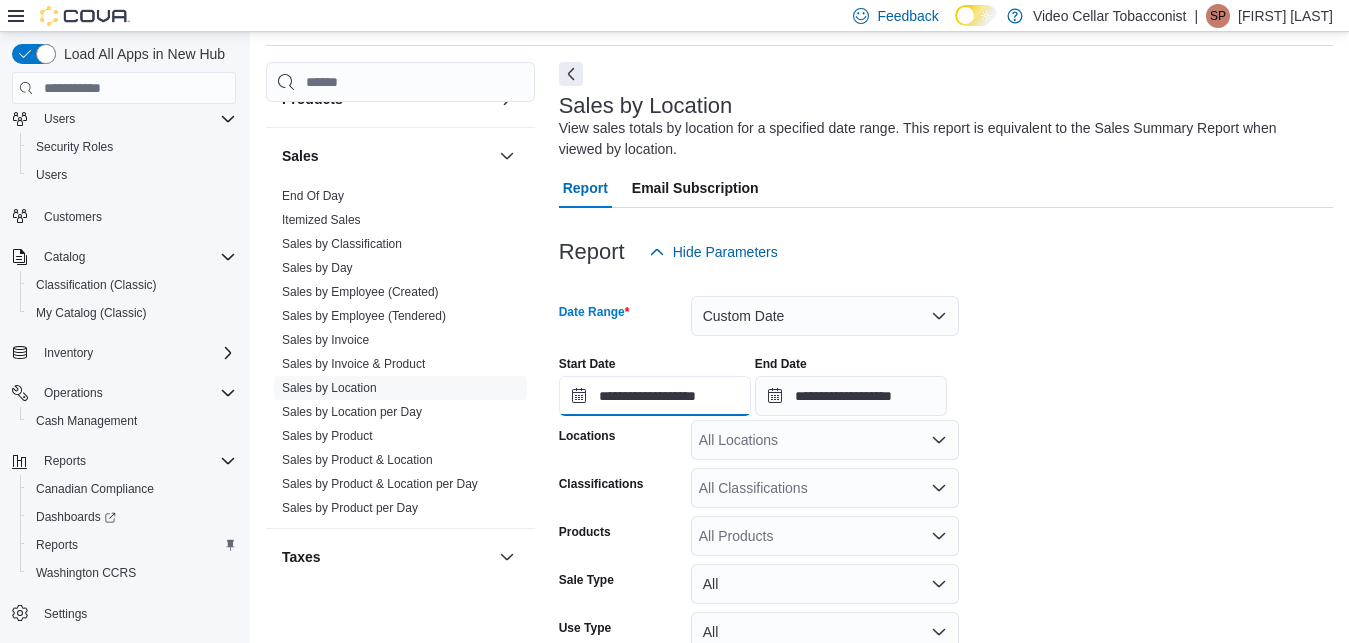 click on "**********" at bounding box center (655, 396) 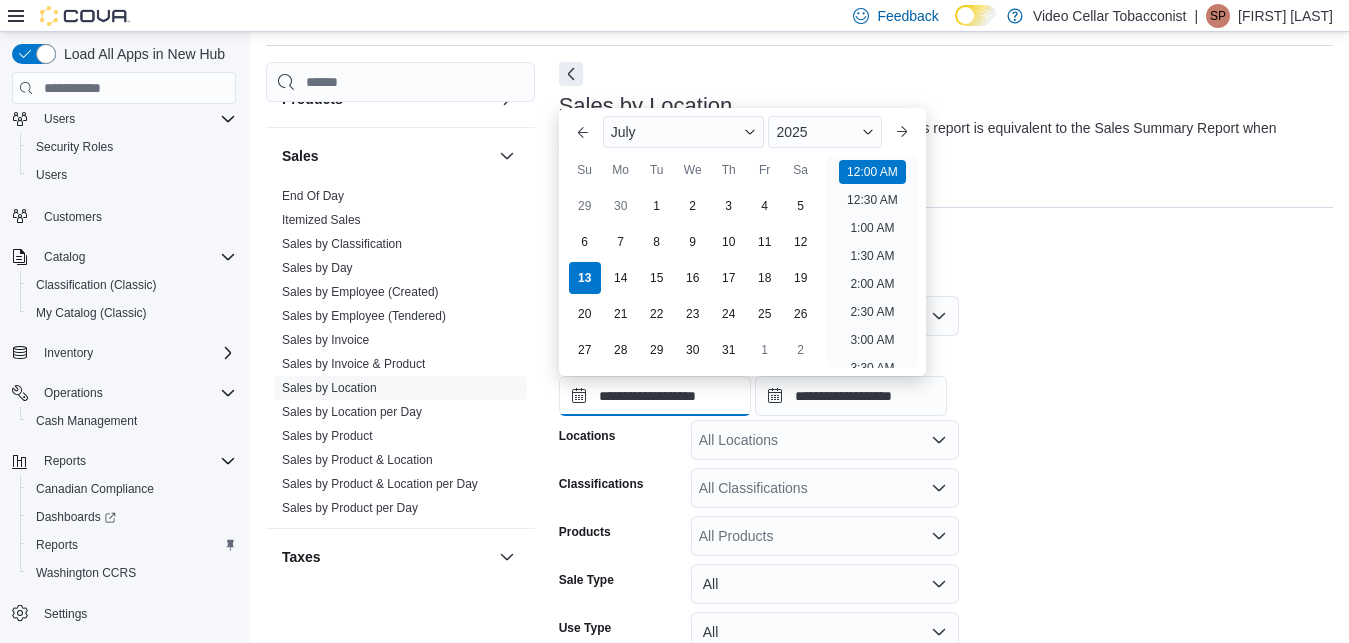 scroll, scrollTop: 62, scrollLeft: 0, axis: vertical 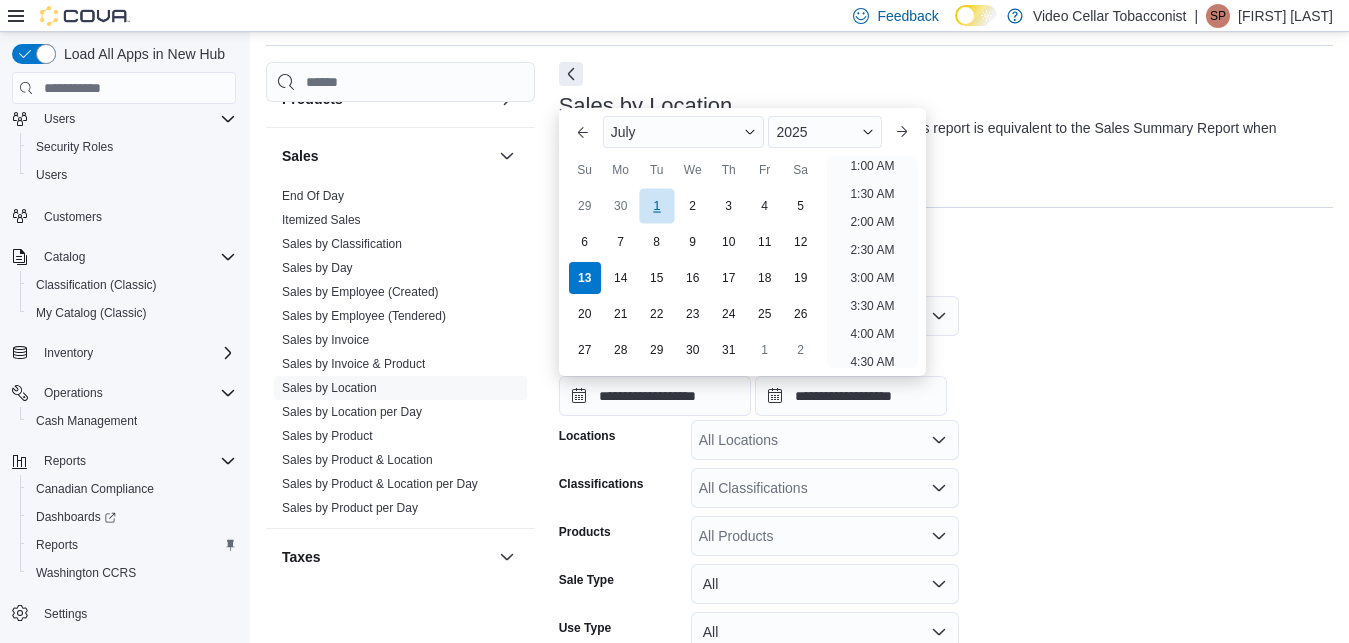 click on "1" at bounding box center (656, 206) 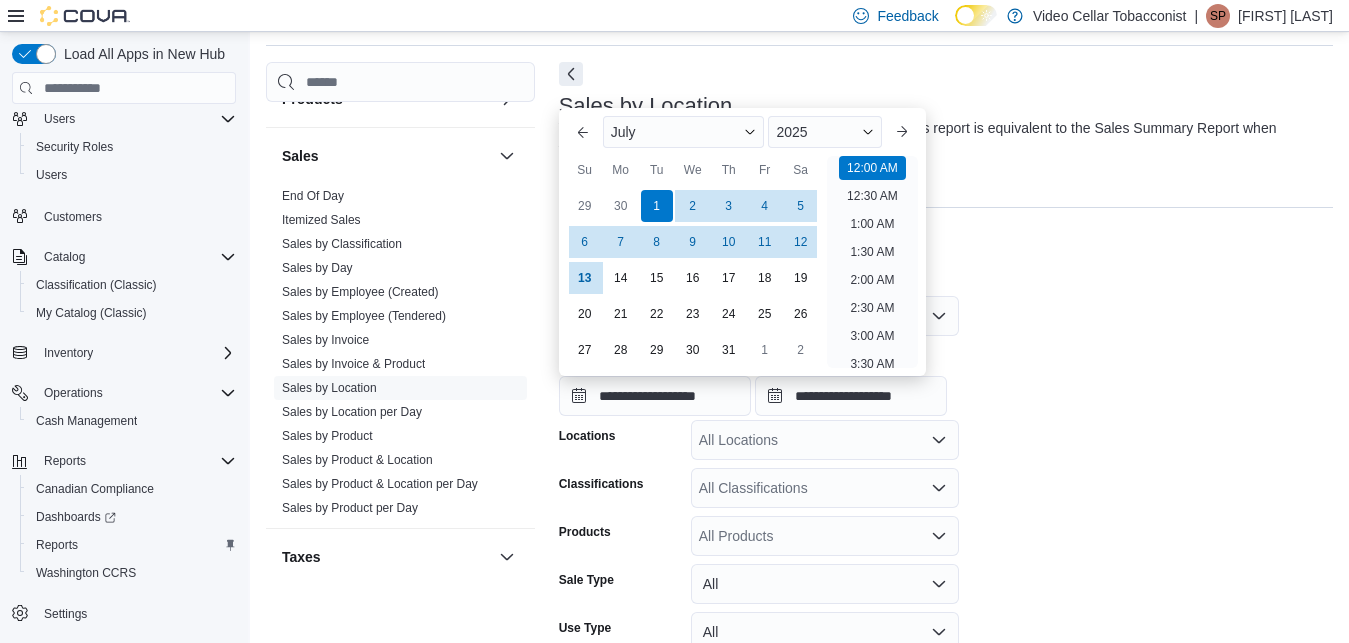click on "**********" at bounding box center (946, 378) 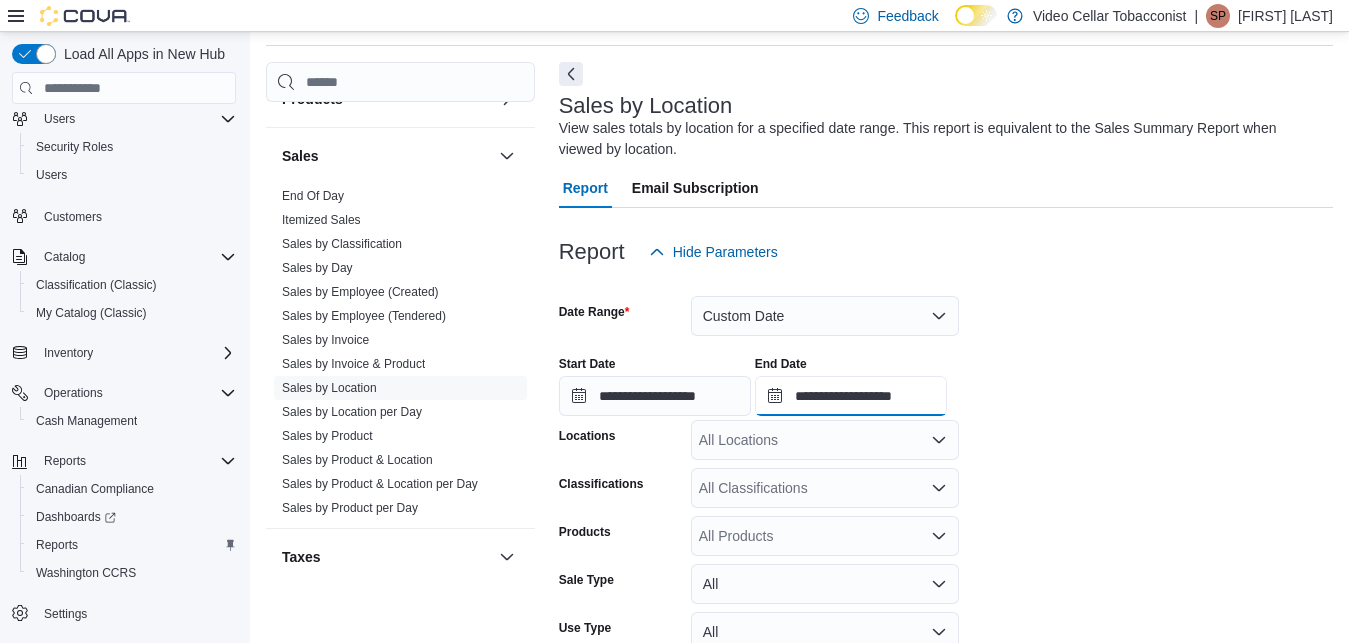 click on "**********" at bounding box center (851, 396) 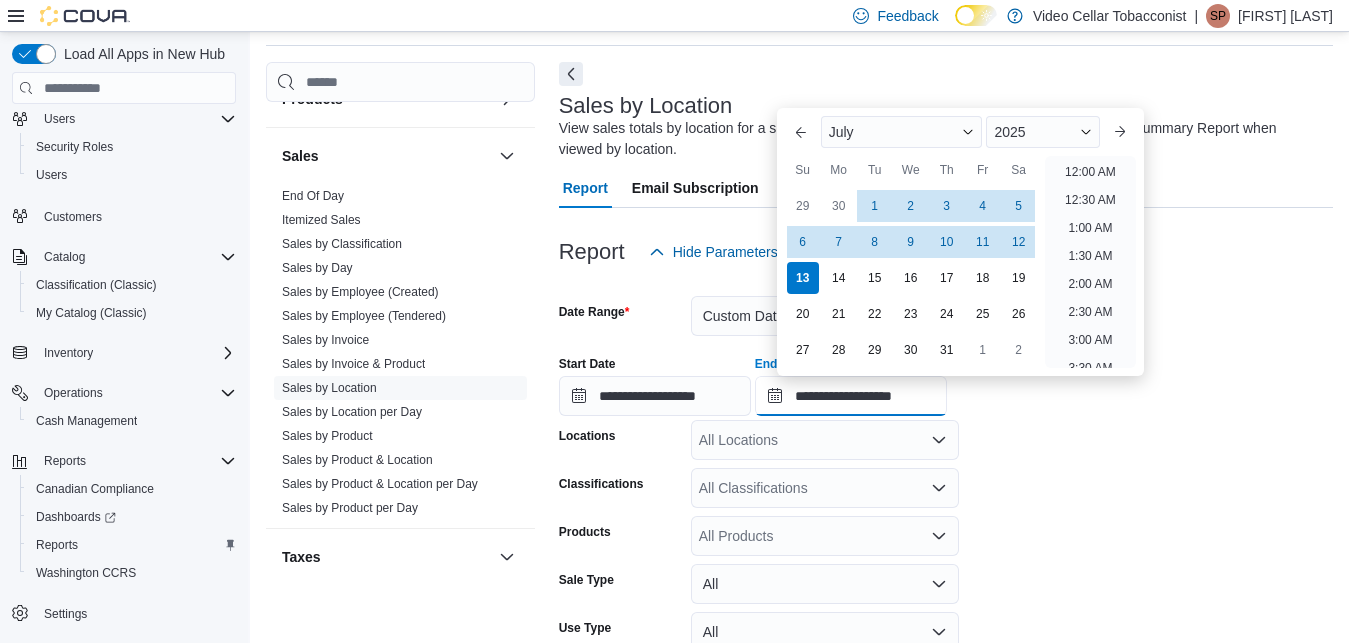 scroll, scrollTop: 1136, scrollLeft: 0, axis: vertical 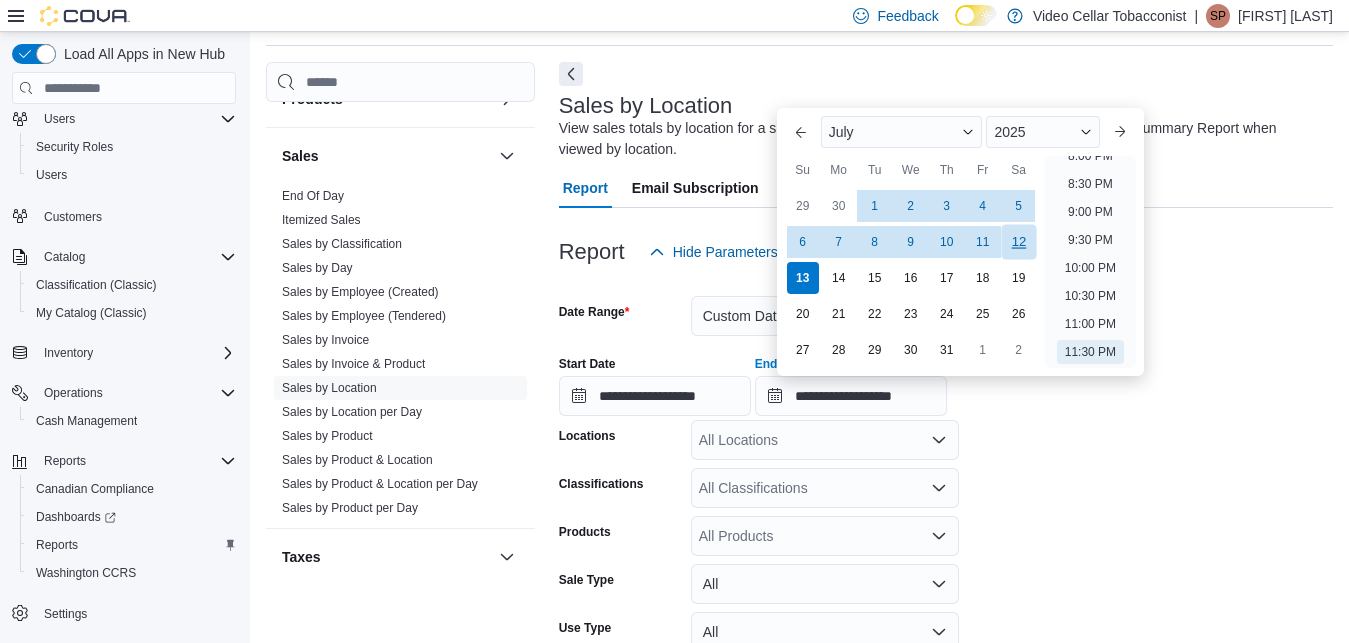 click on "12" at bounding box center (1018, 242) 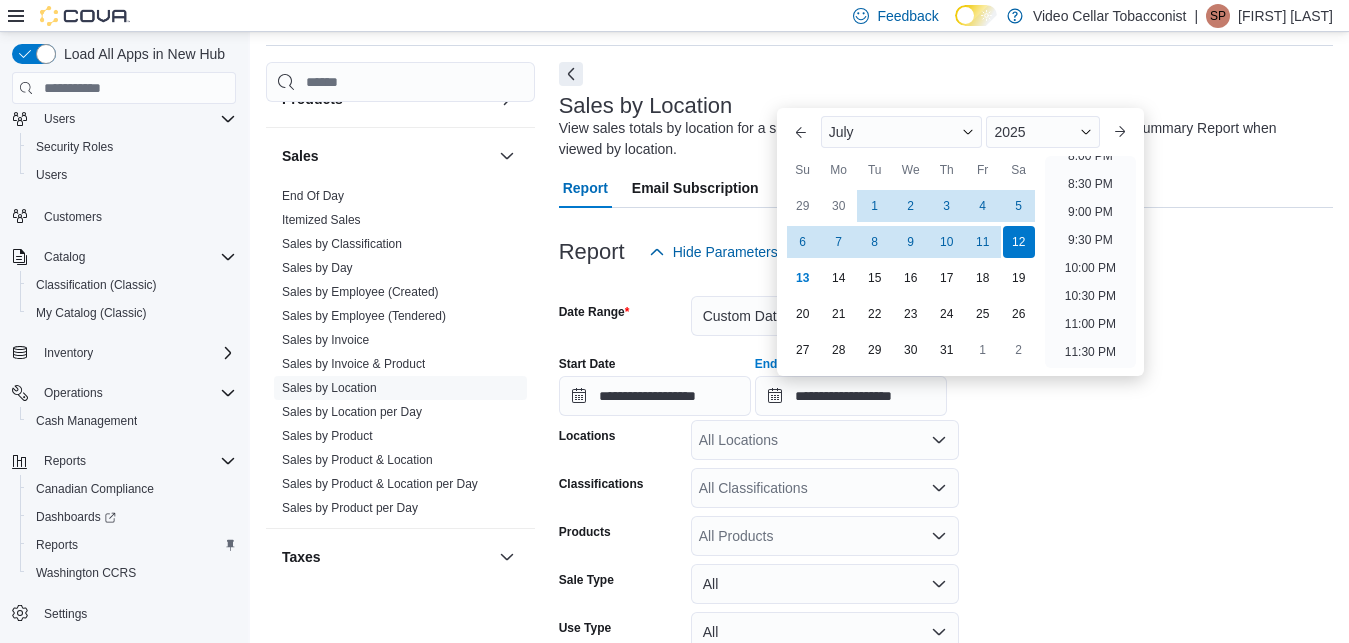 click on "**********" at bounding box center (946, 514) 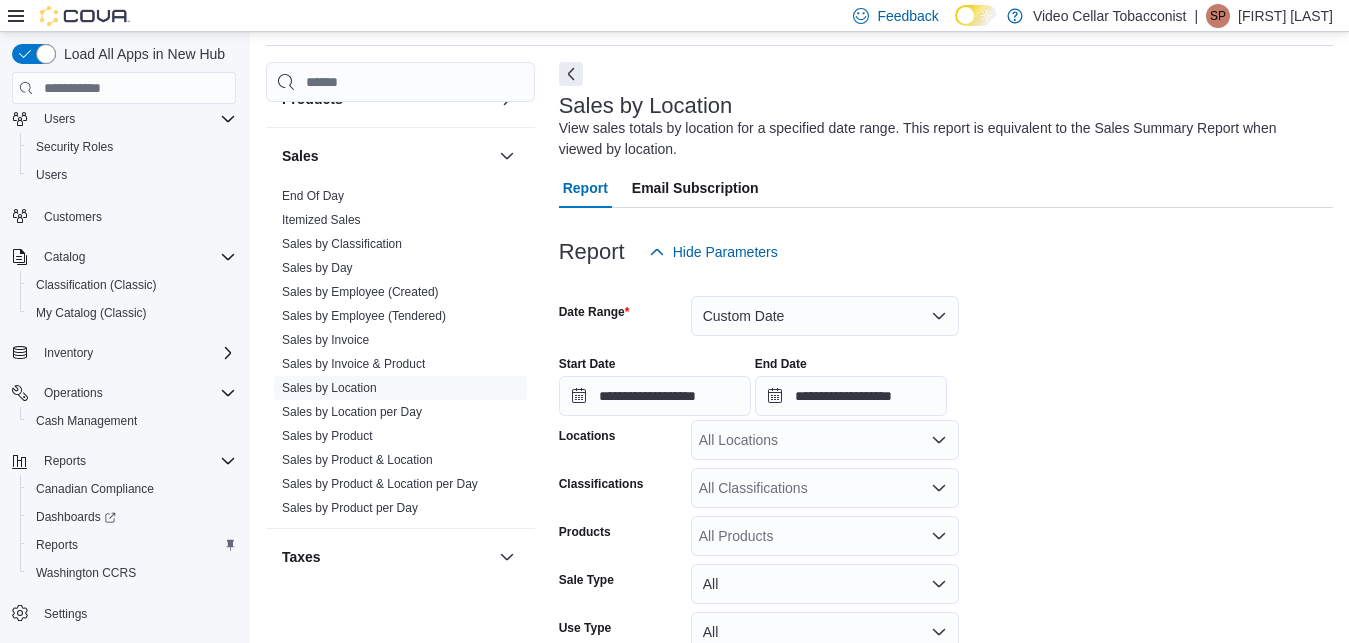 scroll, scrollTop: 220, scrollLeft: 0, axis: vertical 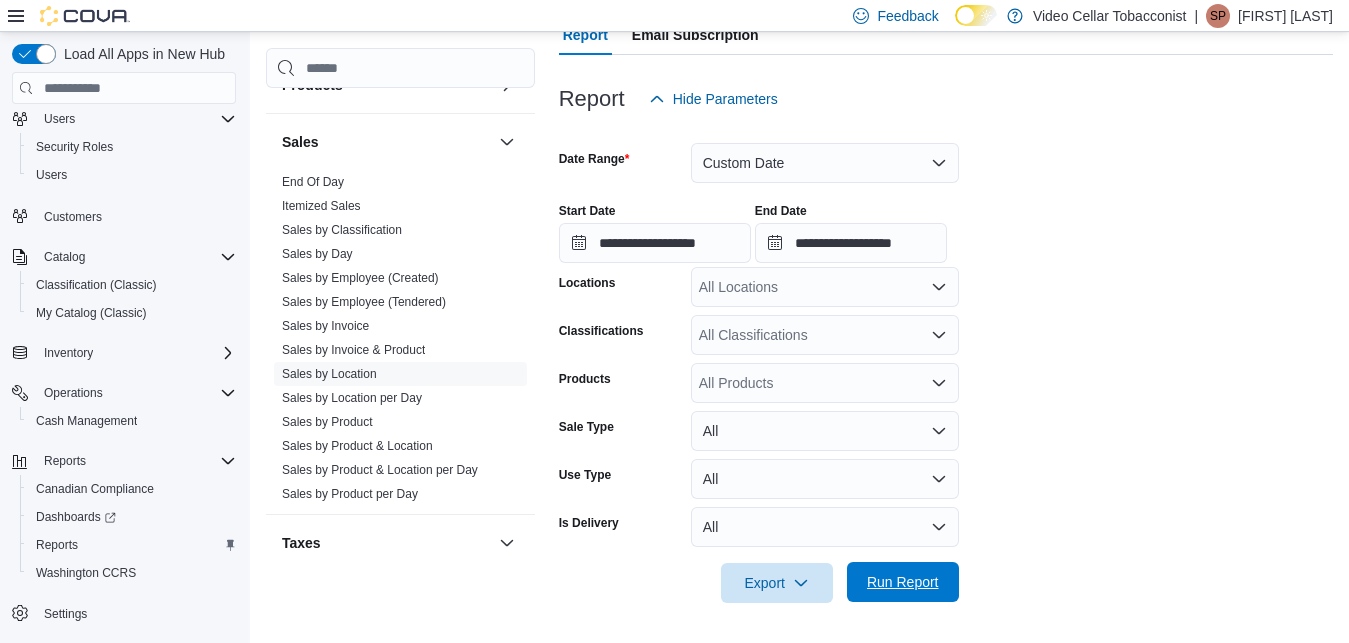 click on "Run Report" at bounding box center (903, 582) 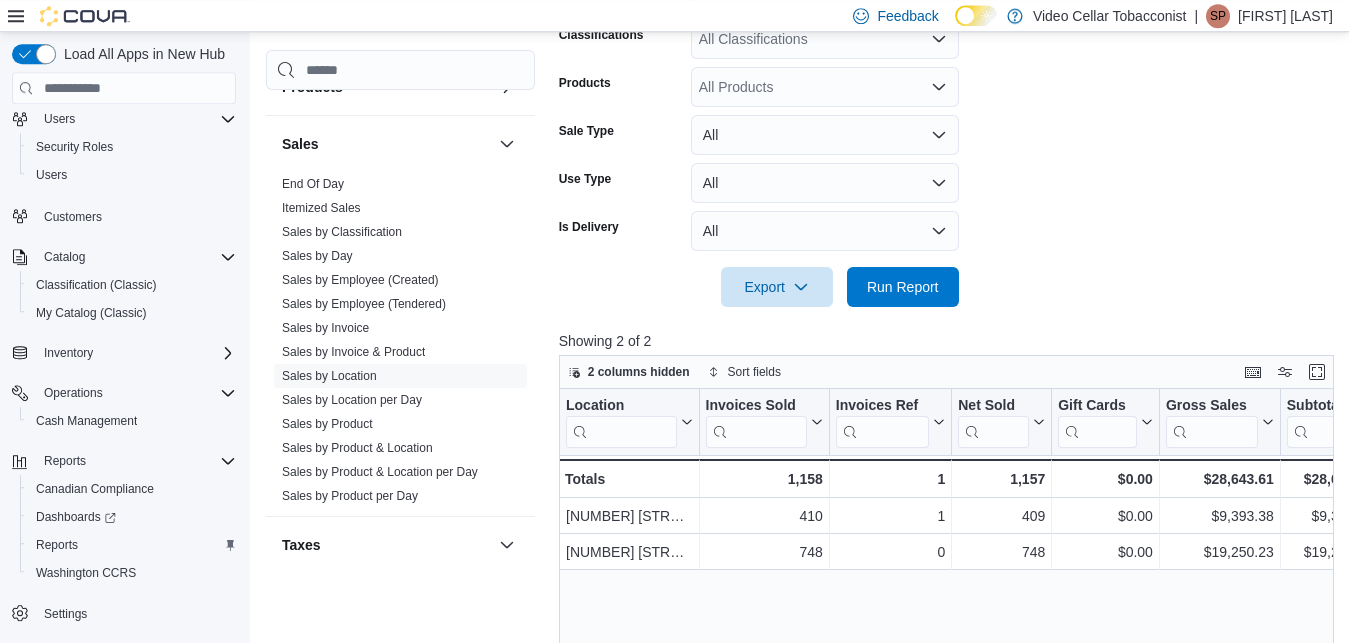 scroll, scrollTop: 628, scrollLeft: 0, axis: vertical 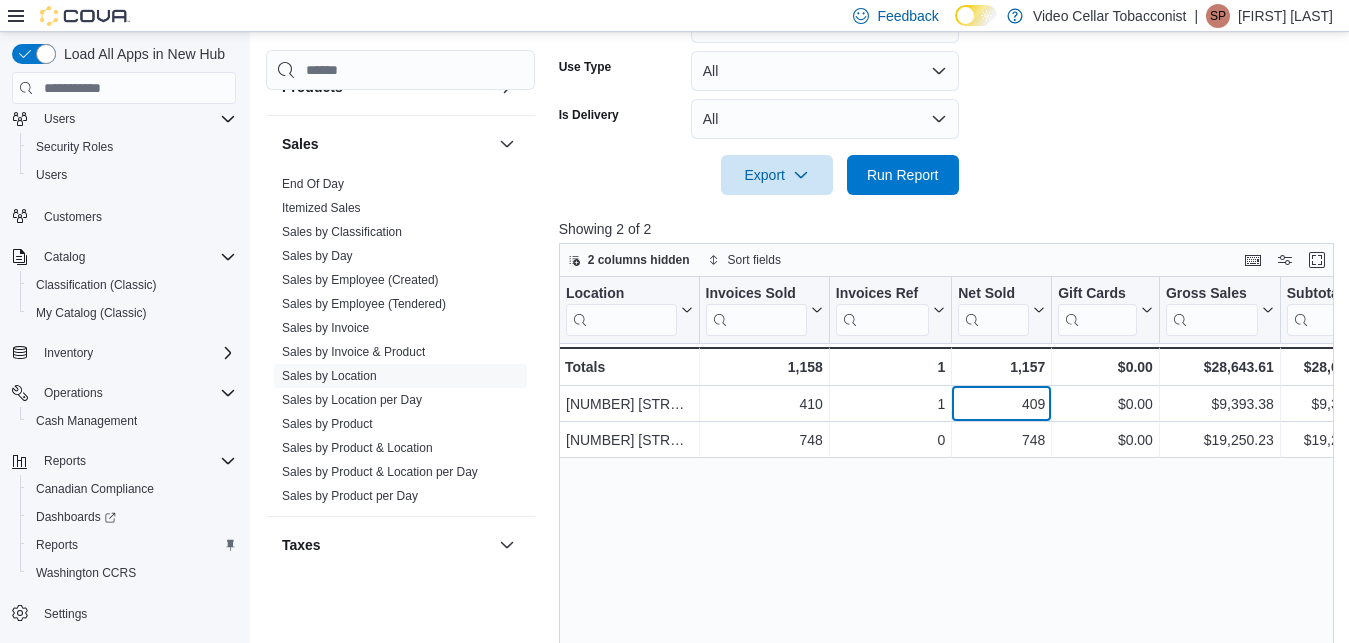 click on "409 -  Net Sold, column 4, row 1" at bounding box center (1002, 404) 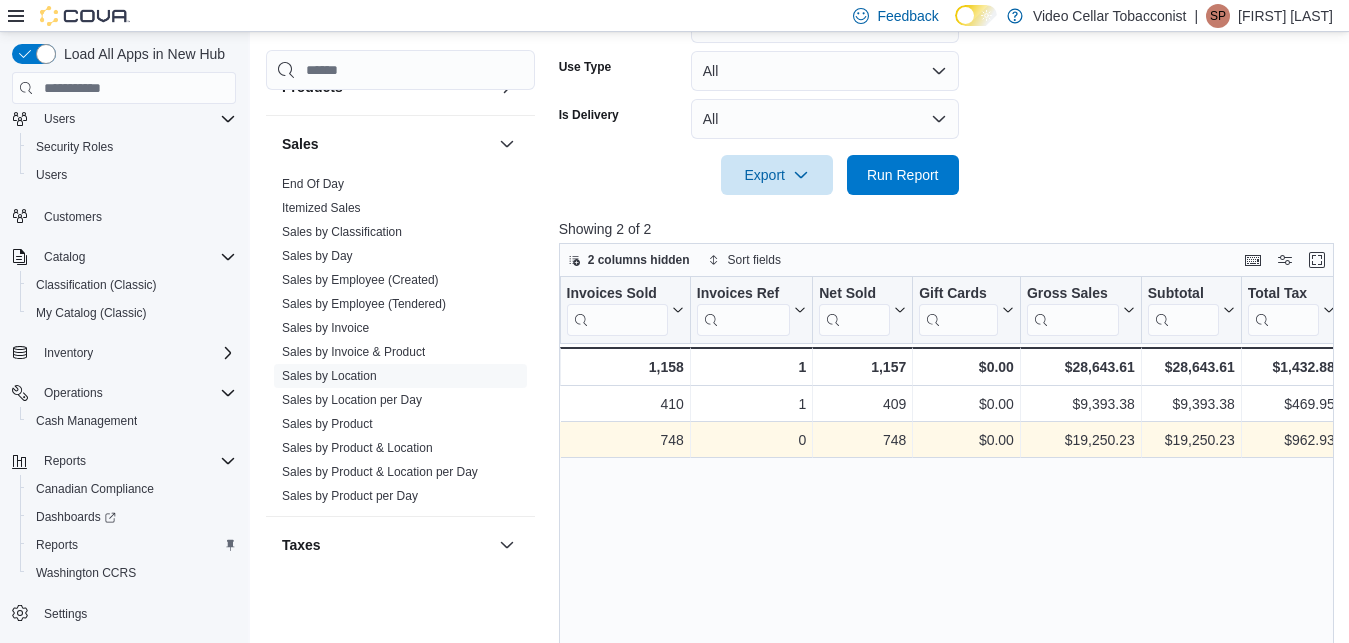 scroll, scrollTop: 0, scrollLeft: 272, axis: horizontal 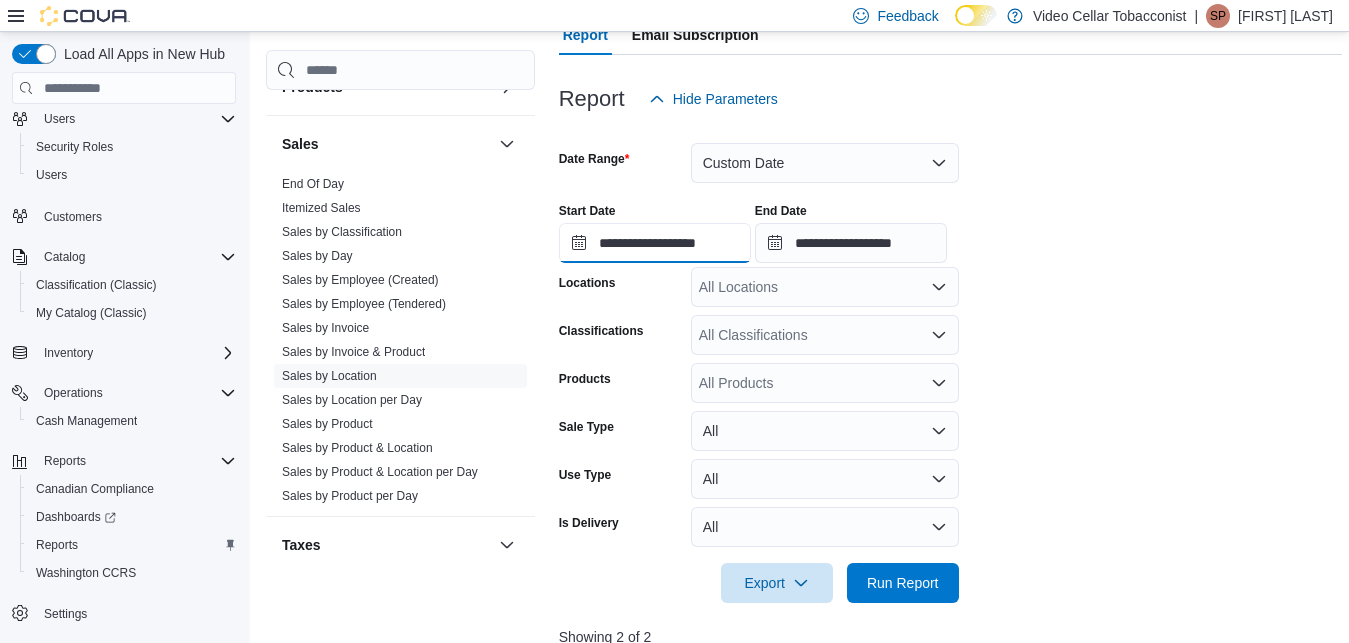 click on "**********" at bounding box center (655, 243) 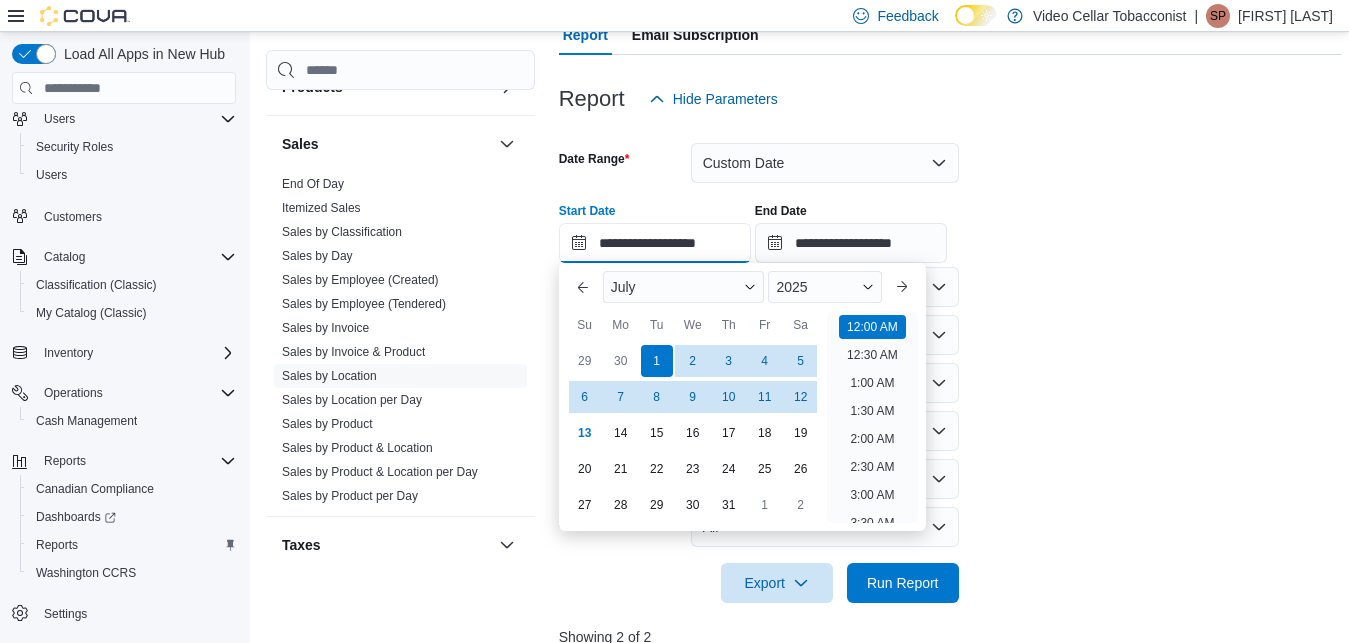 scroll, scrollTop: 62, scrollLeft: 0, axis: vertical 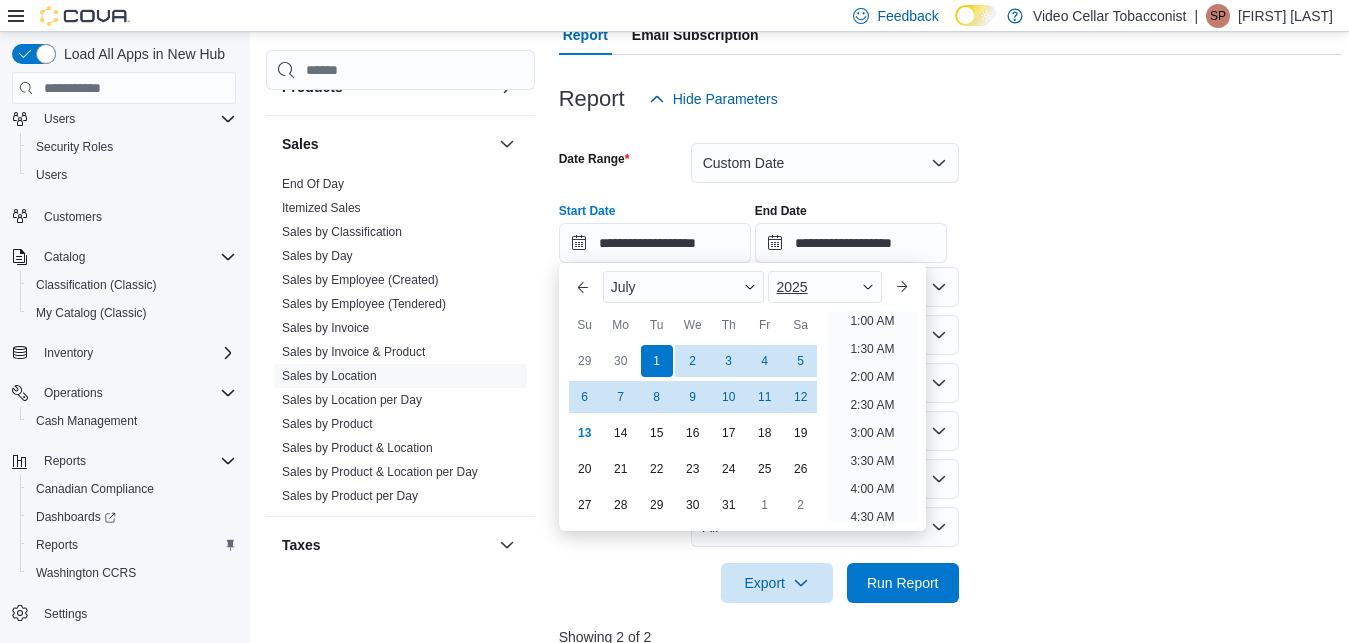 click on "2025" at bounding box center [825, 287] 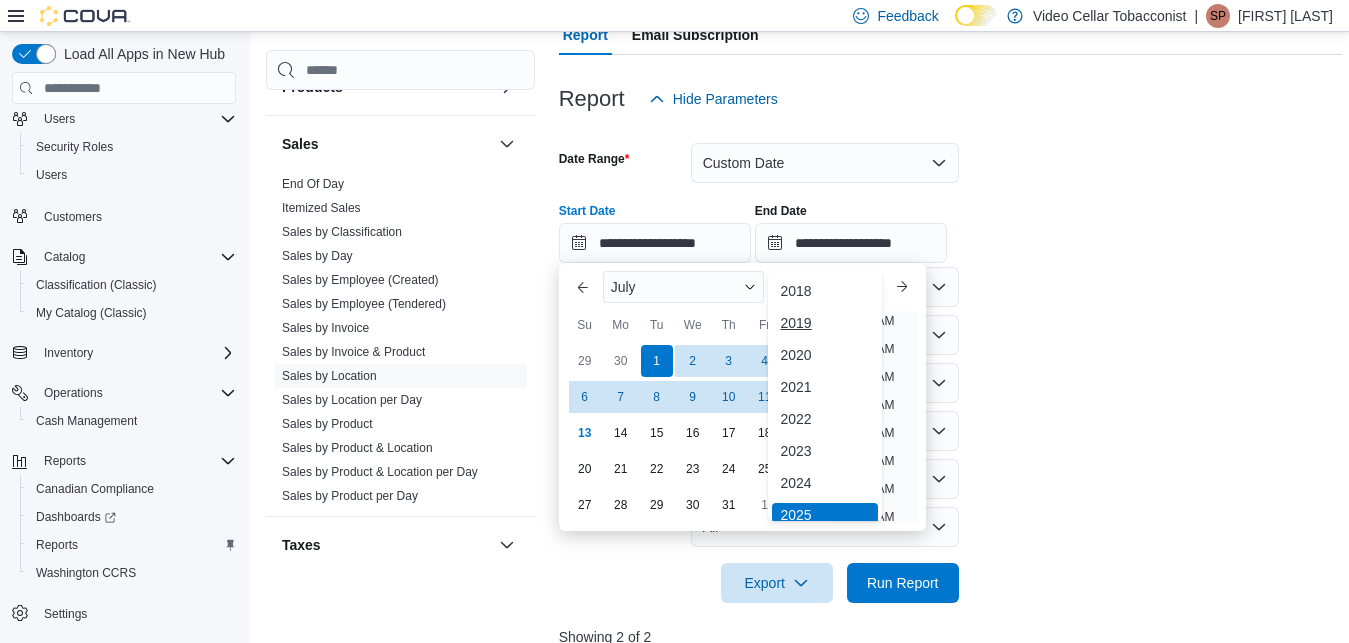 scroll, scrollTop: 6, scrollLeft: 0, axis: vertical 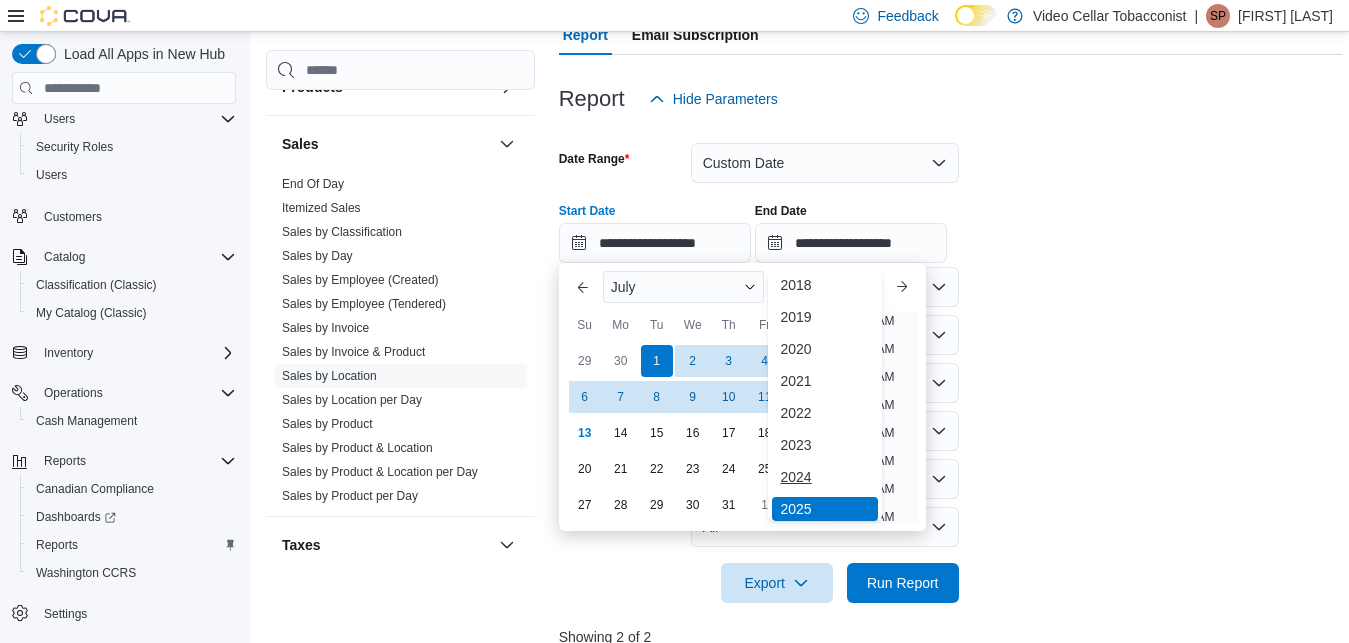 click on "2024" at bounding box center [825, 477] 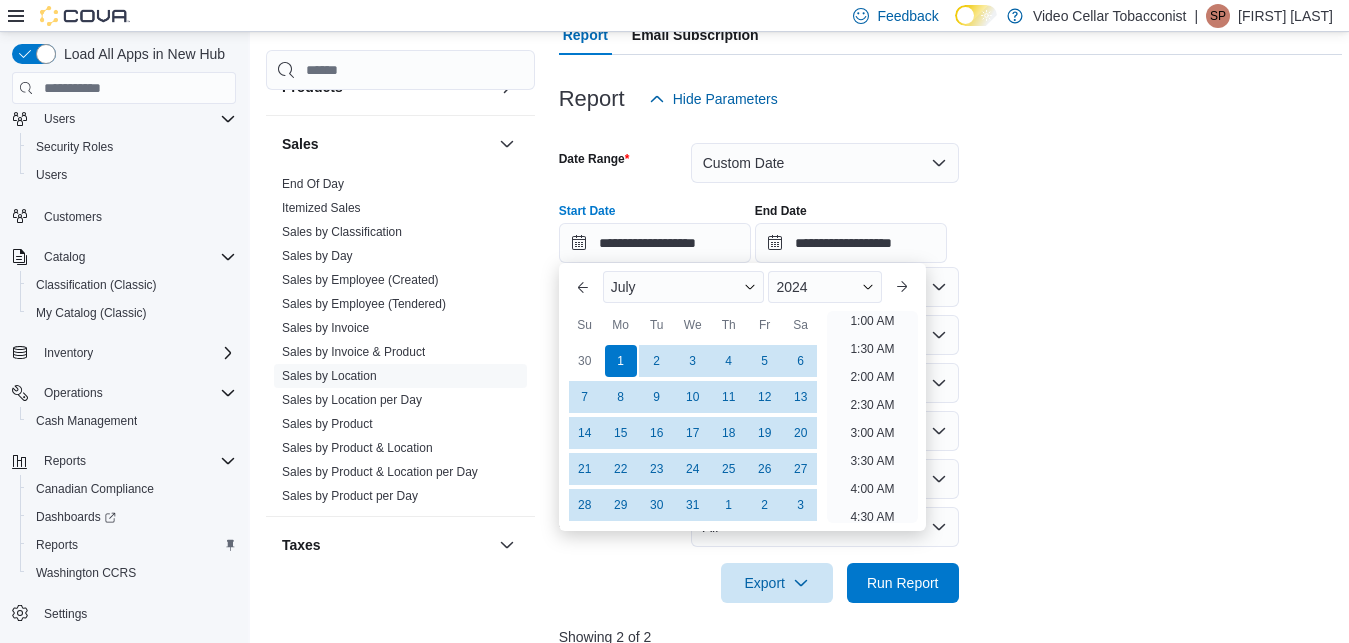 scroll, scrollTop: 4, scrollLeft: 0, axis: vertical 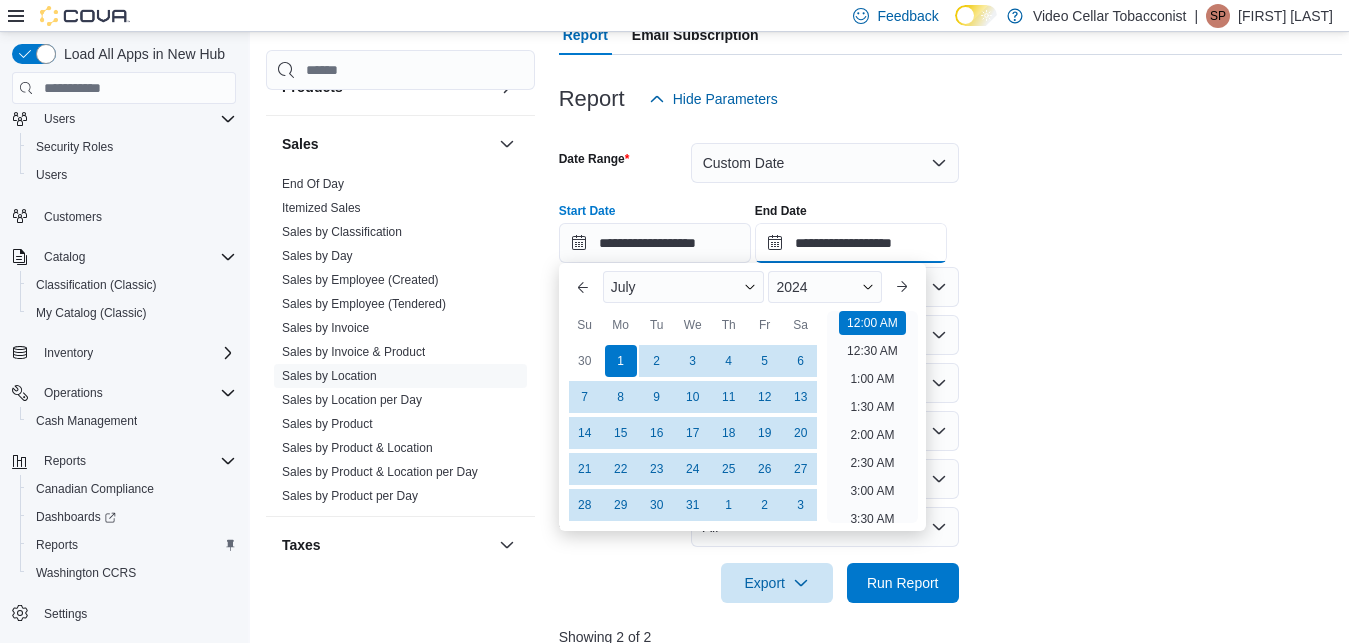 click on "**********" at bounding box center (851, 243) 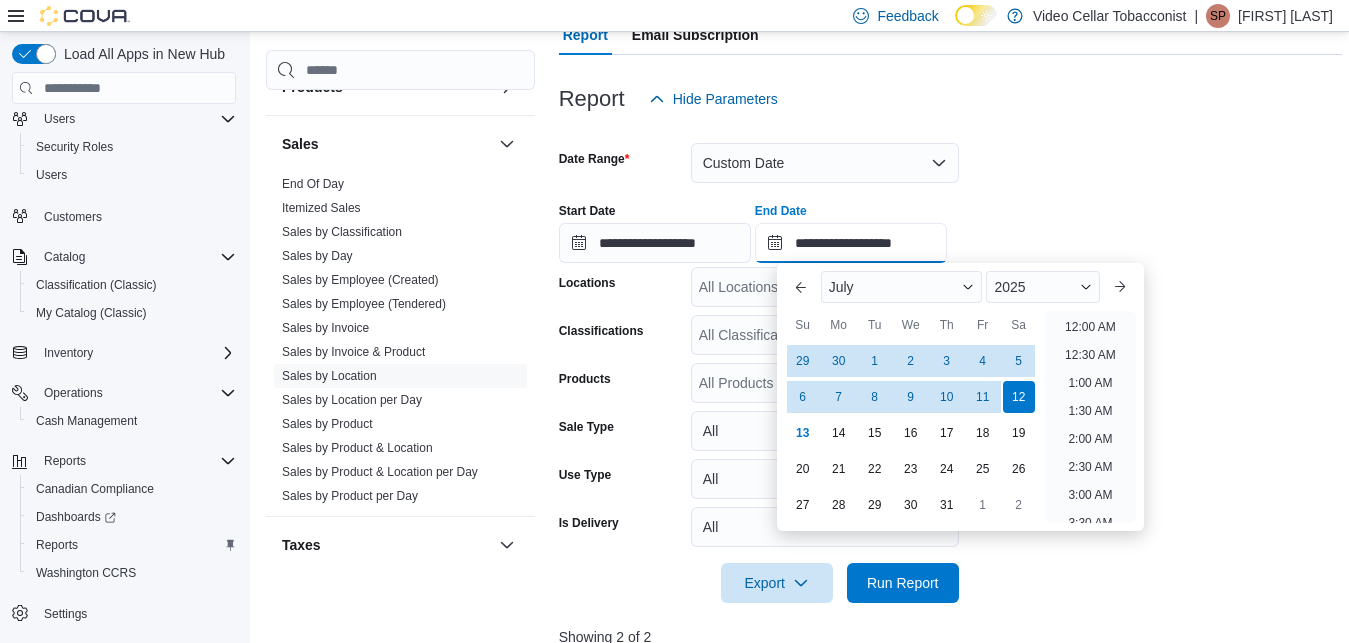 scroll, scrollTop: 1136, scrollLeft: 0, axis: vertical 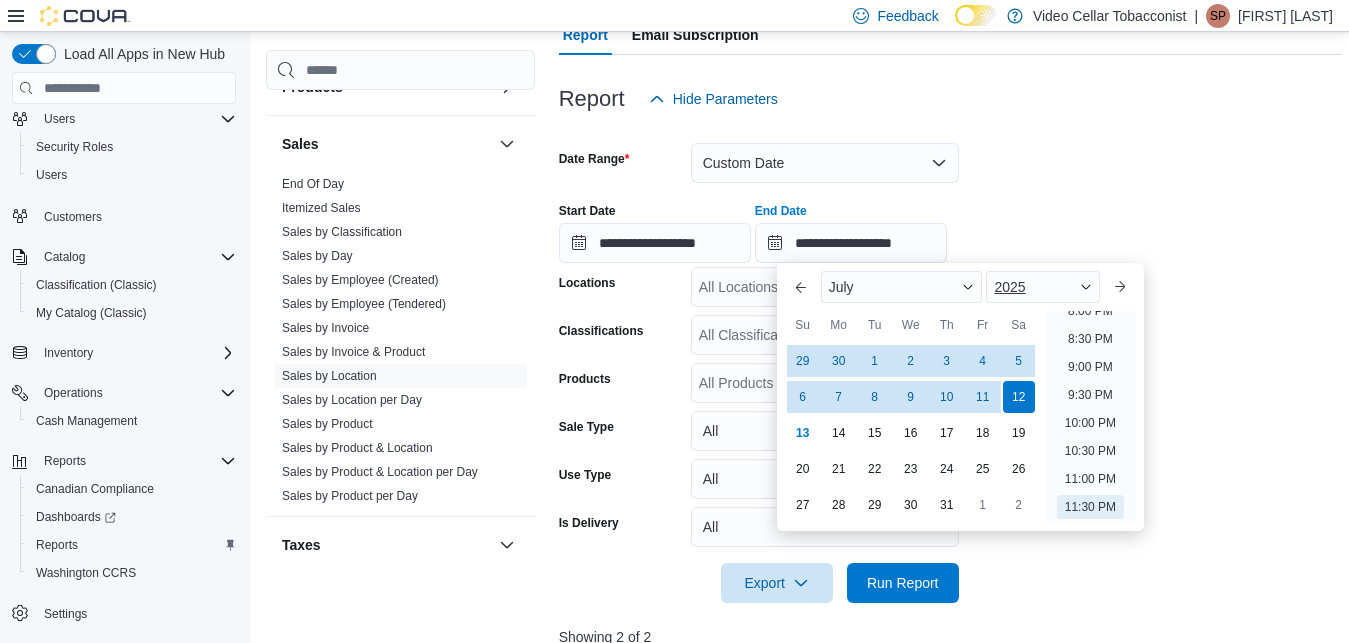 click at bounding box center (1086, 287) 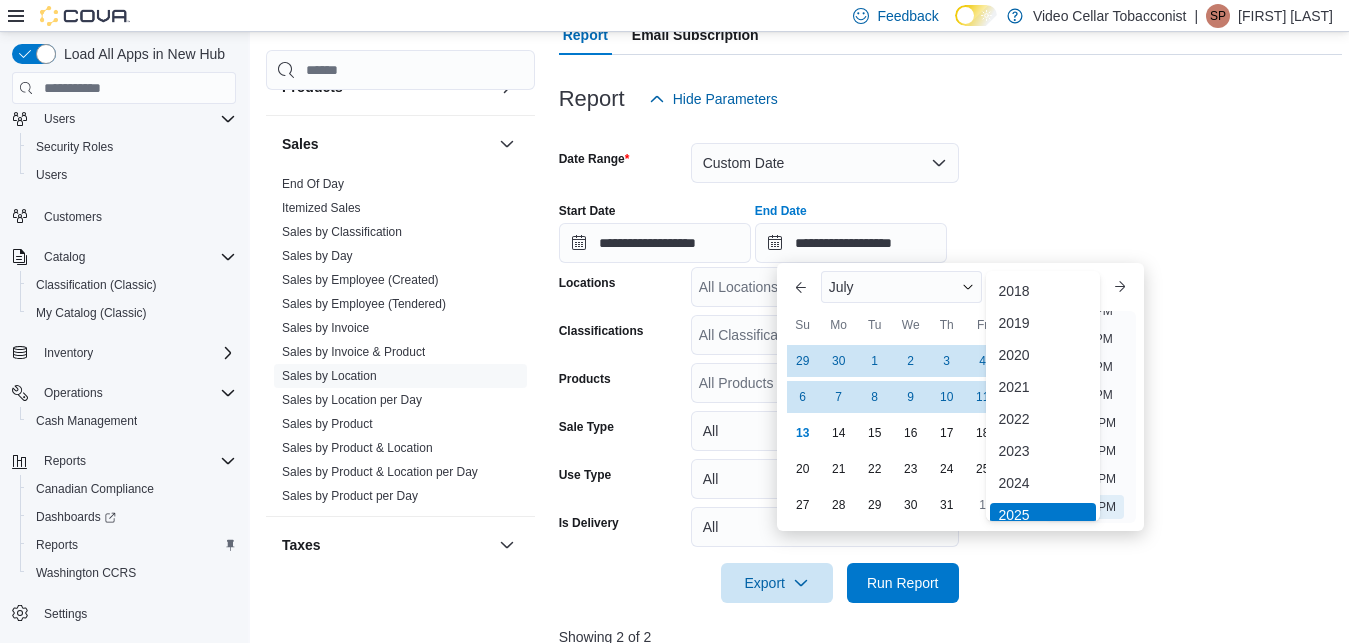 scroll, scrollTop: 6, scrollLeft: 0, axis: vertical 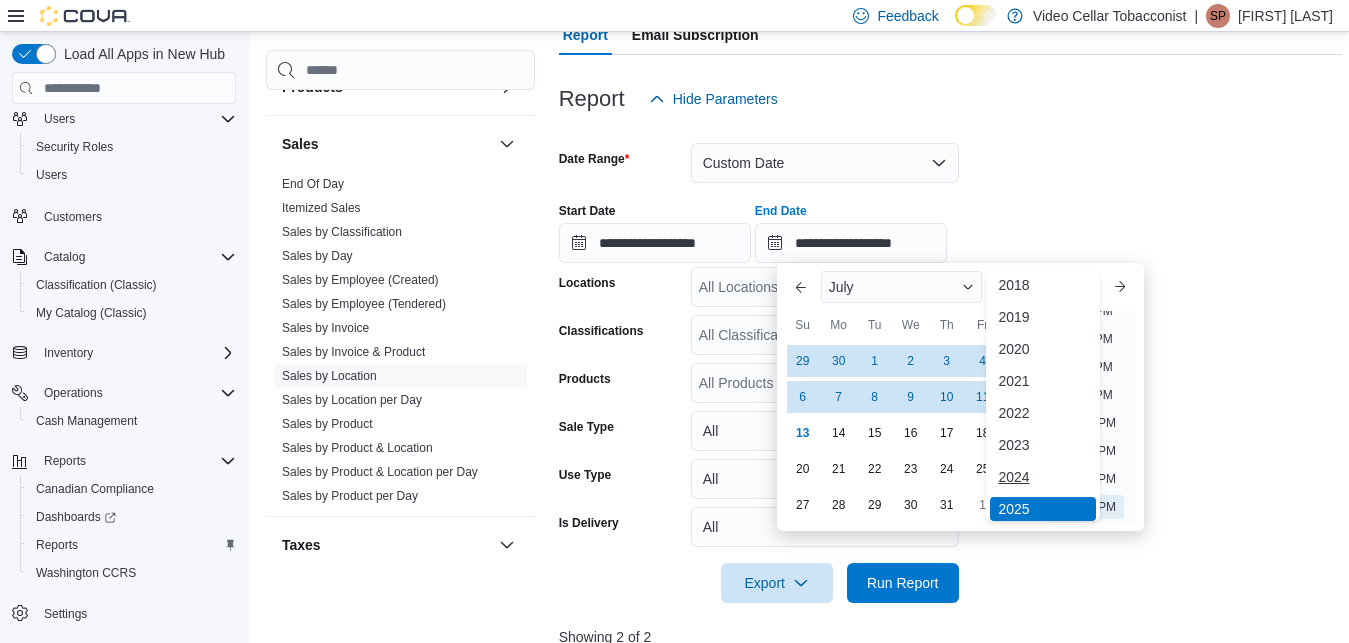 click on "2024" at bounding box center (1043, 477) 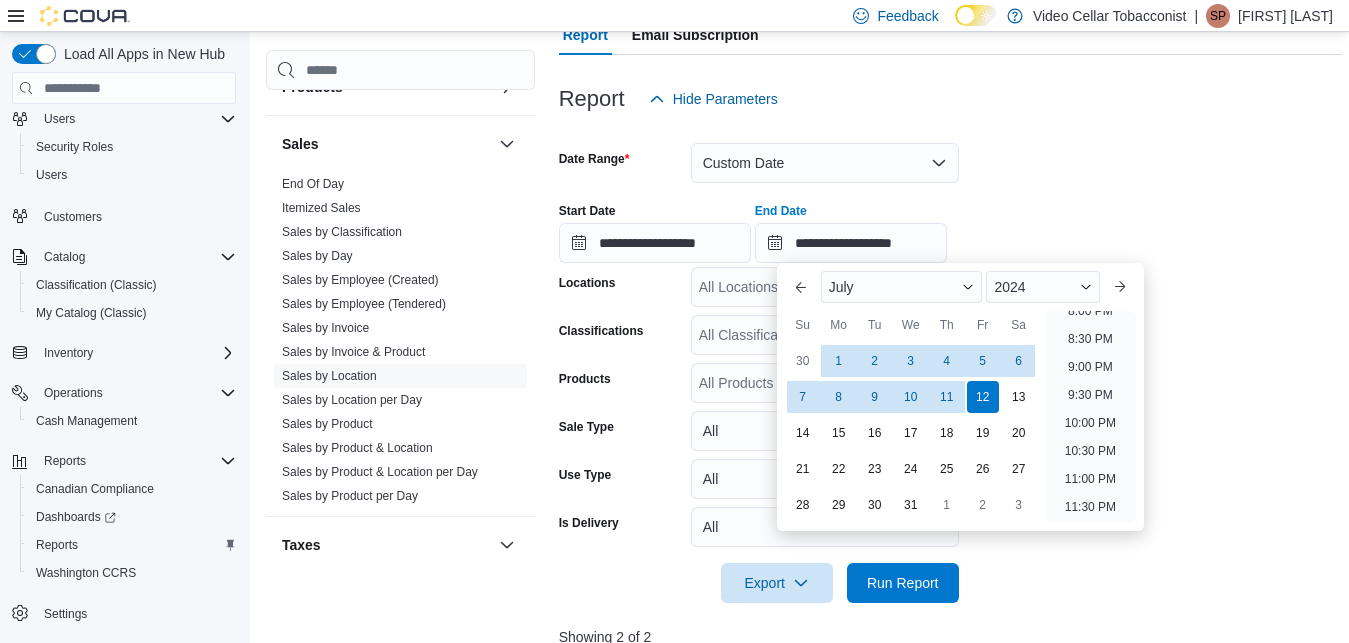 type on "**********" 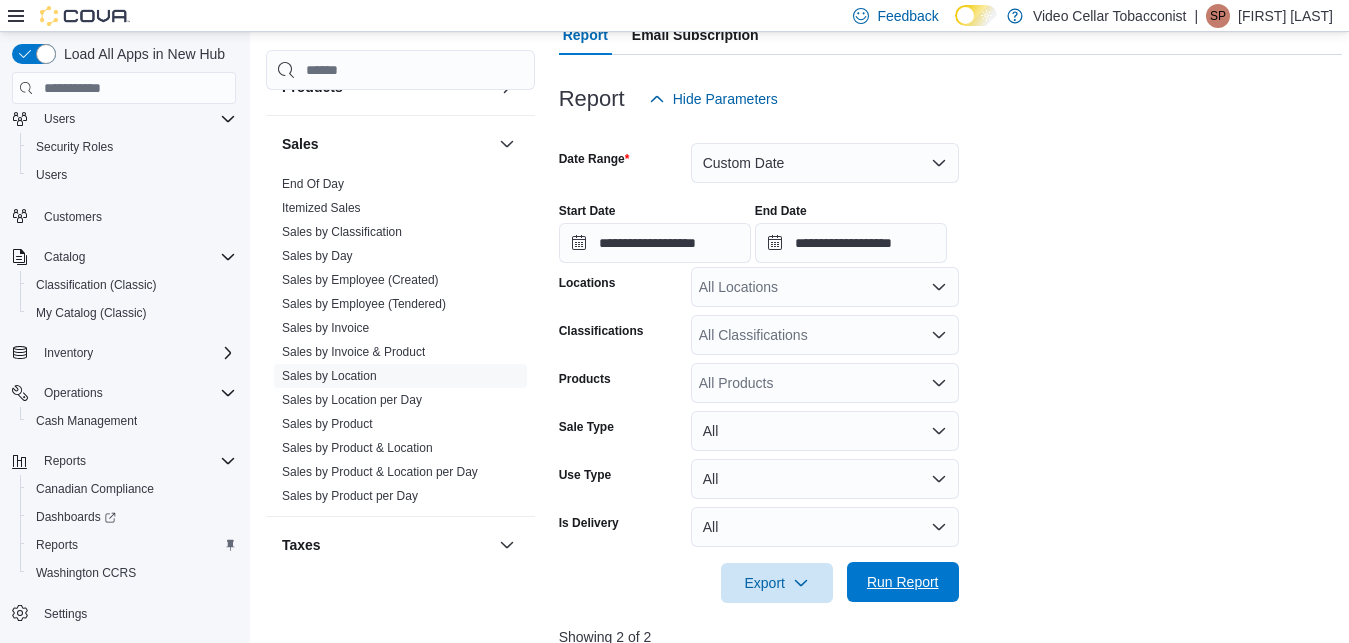 click on "Run Report" at bounding box center (903, 582) 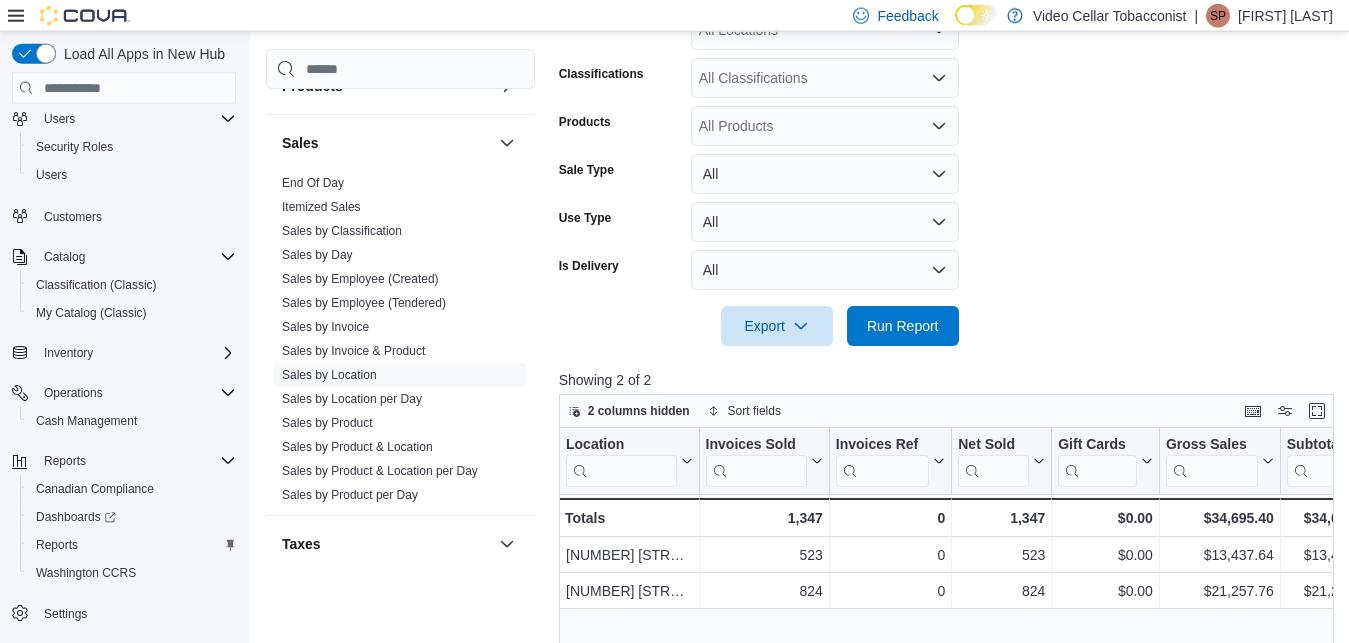 scroll, scrollTop: 628, scrollLeft: 0, axis: vertical 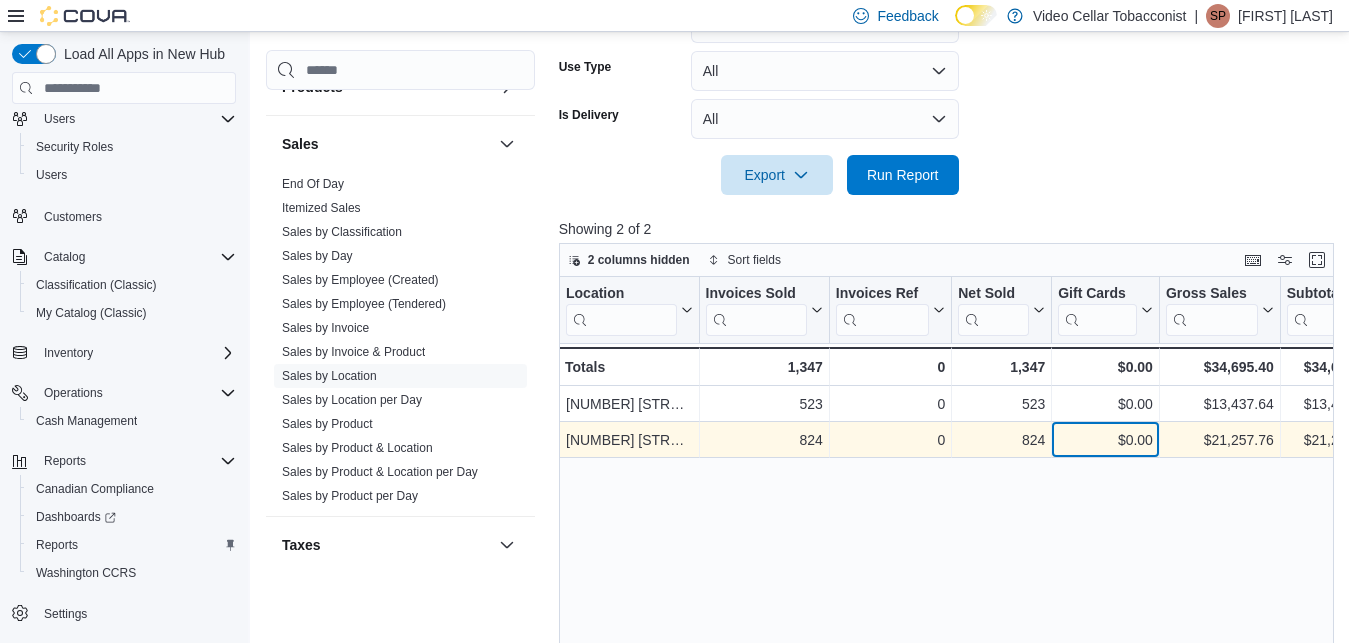 click on "$0.00 -  Gift Card Sales, column 5, row 2" at bounding box center (1106, 440) 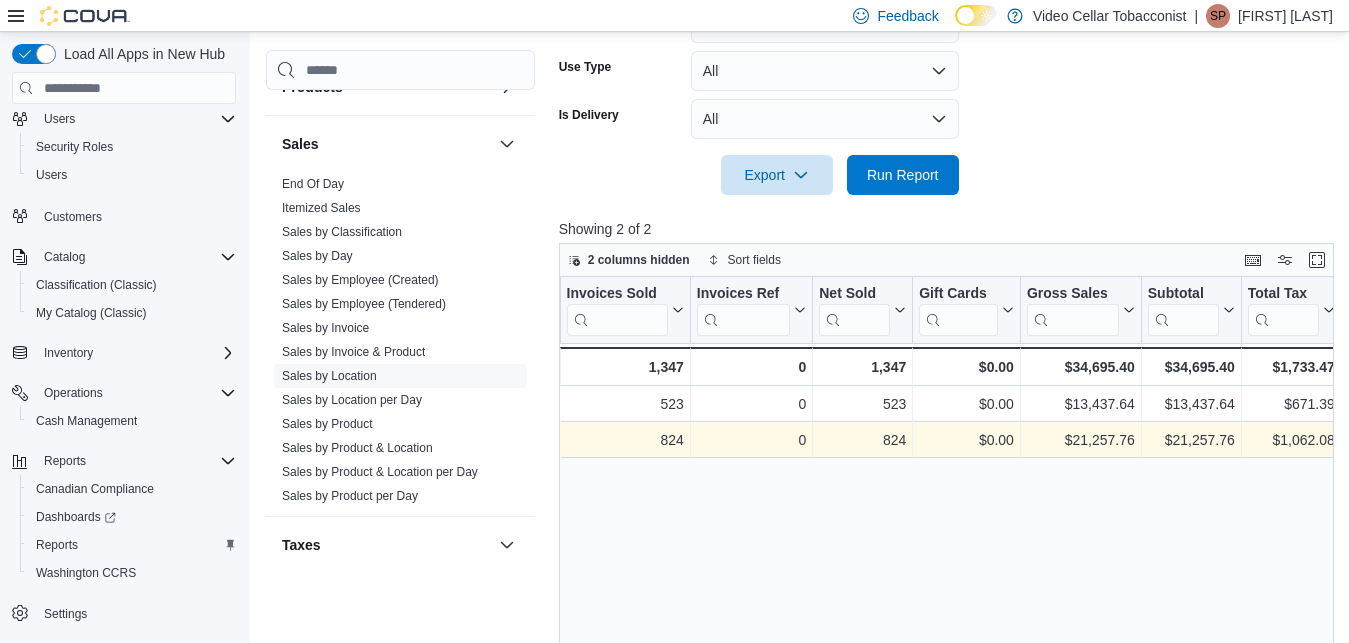 scroll, scrollTop: 0, scrollLeft: 272, axis: horizontal 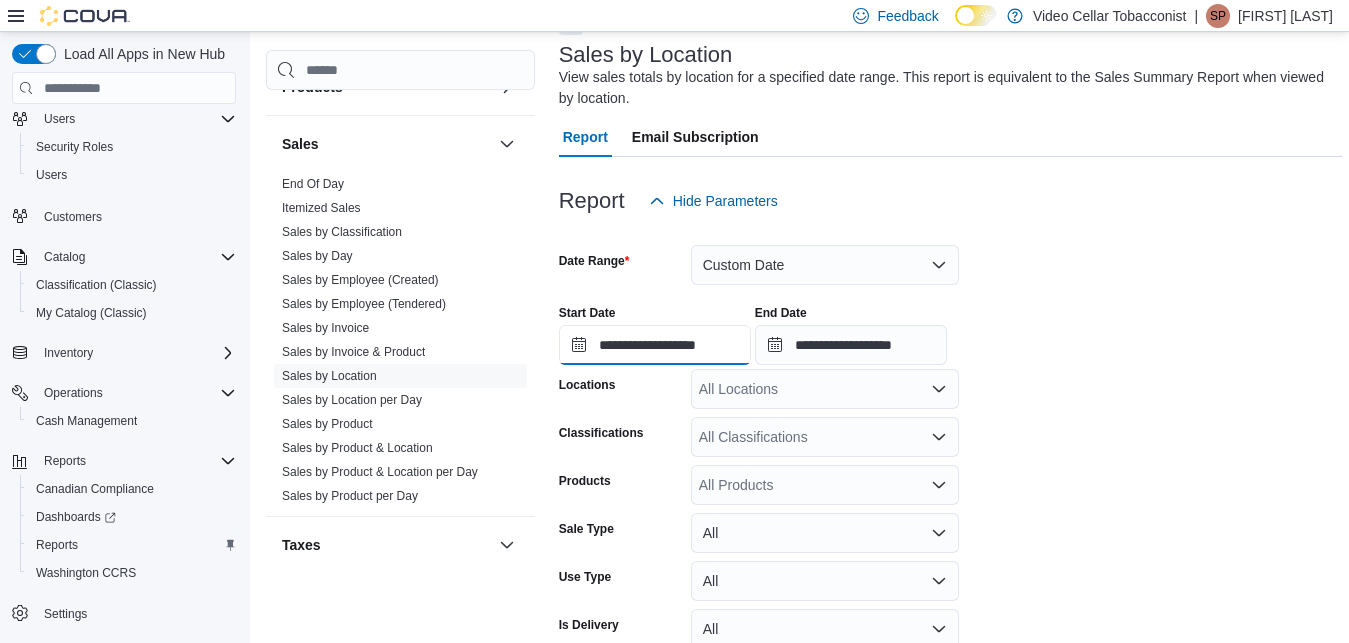 click on "**********" at bounding box center [655, 345] 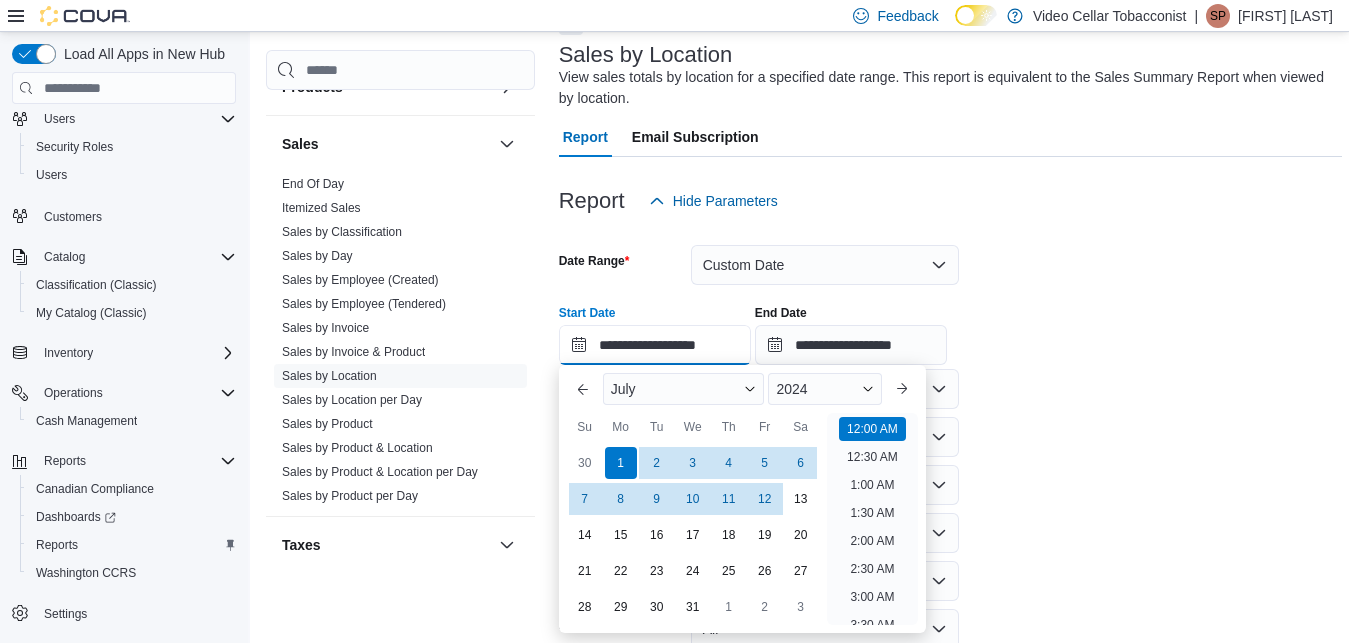 scroll, scrollTop: 62, scrollLeft: 0, axis: vertical 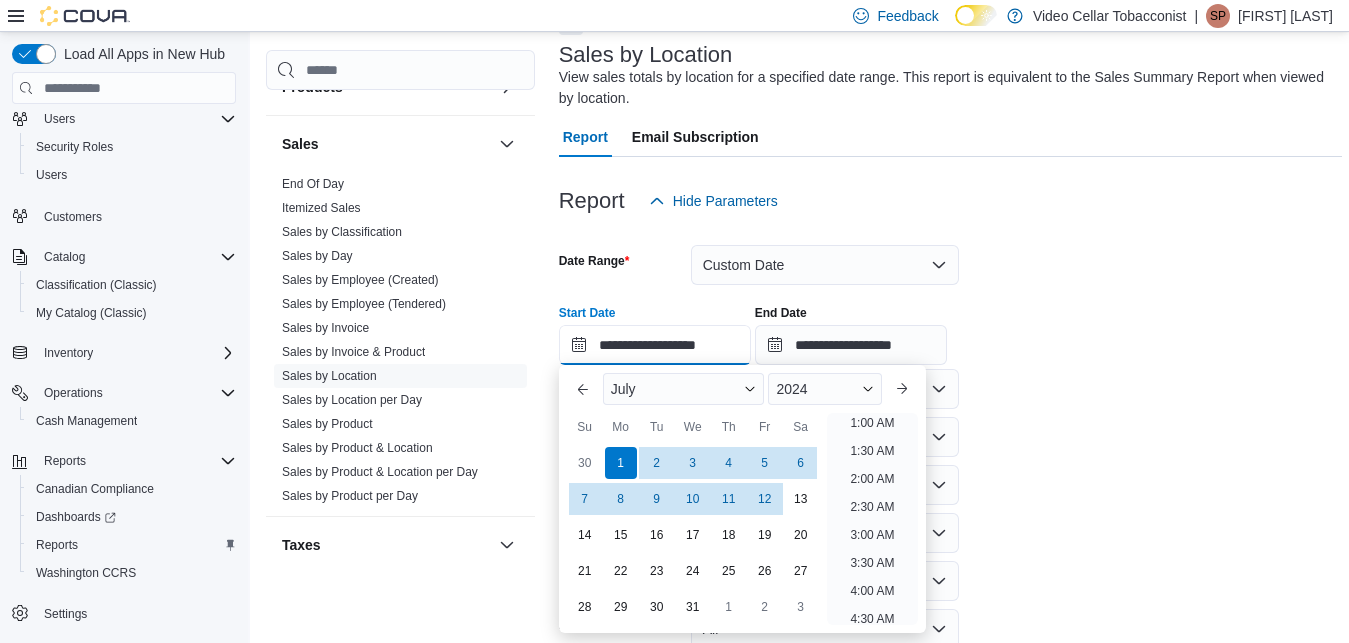 click on "**********" at bounding box center (655, 345) 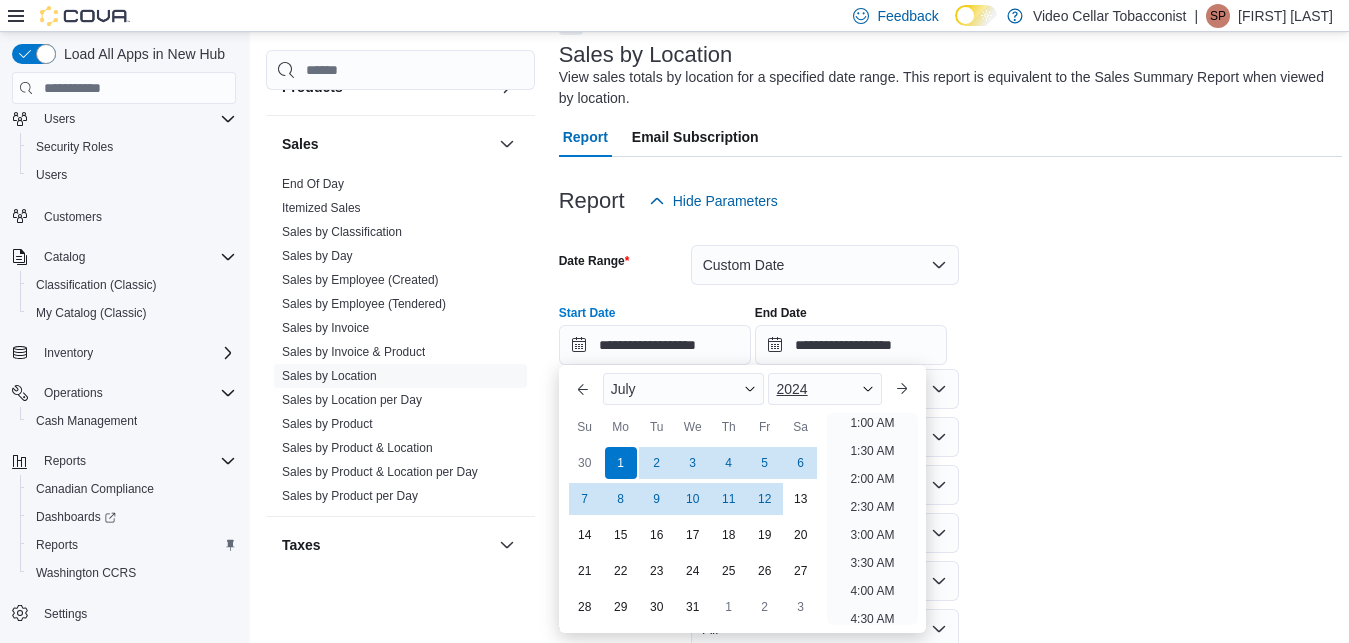 click on "2024" at bounding box center [825, 389] 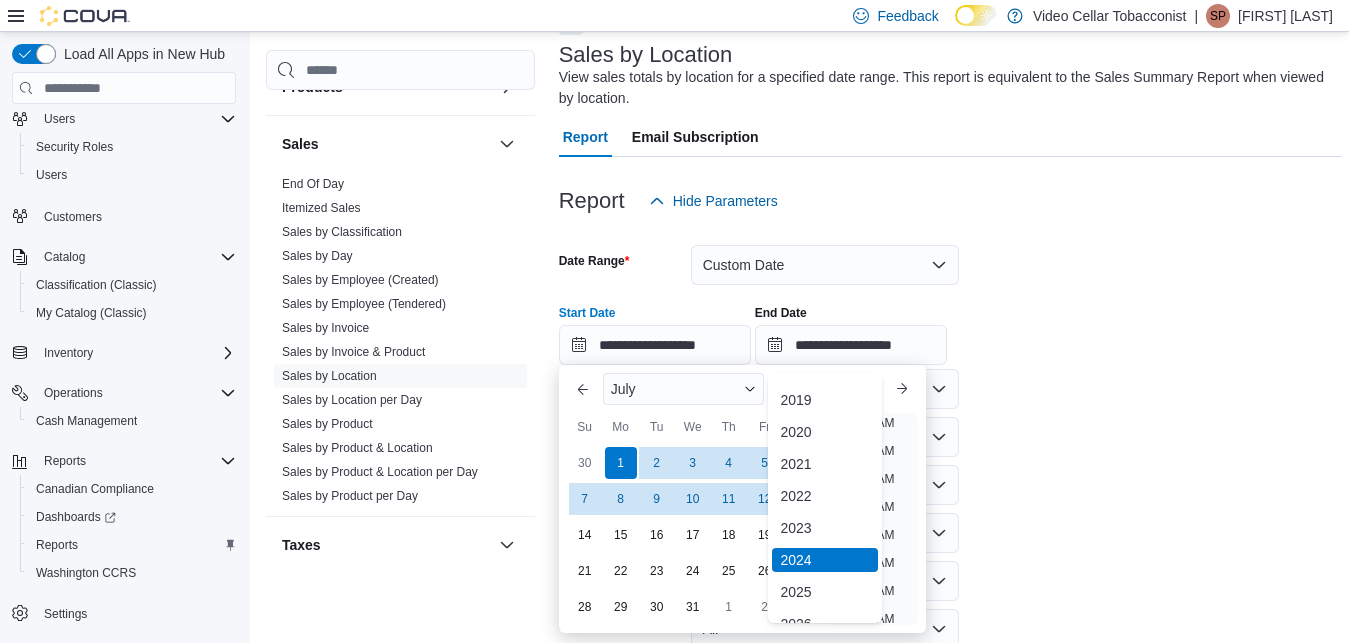 scroll, scrollTop: 90, scrollLeft: 0, axis: vertical 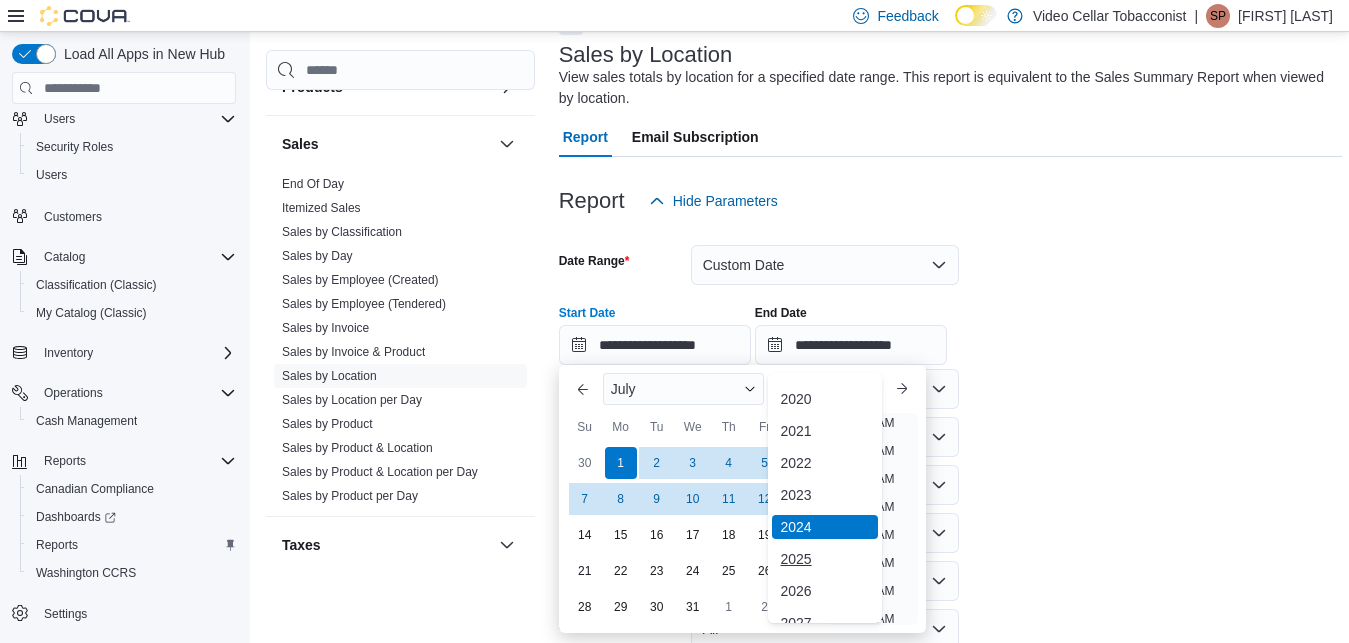 click on "2025" at bounding box center [825, 559] 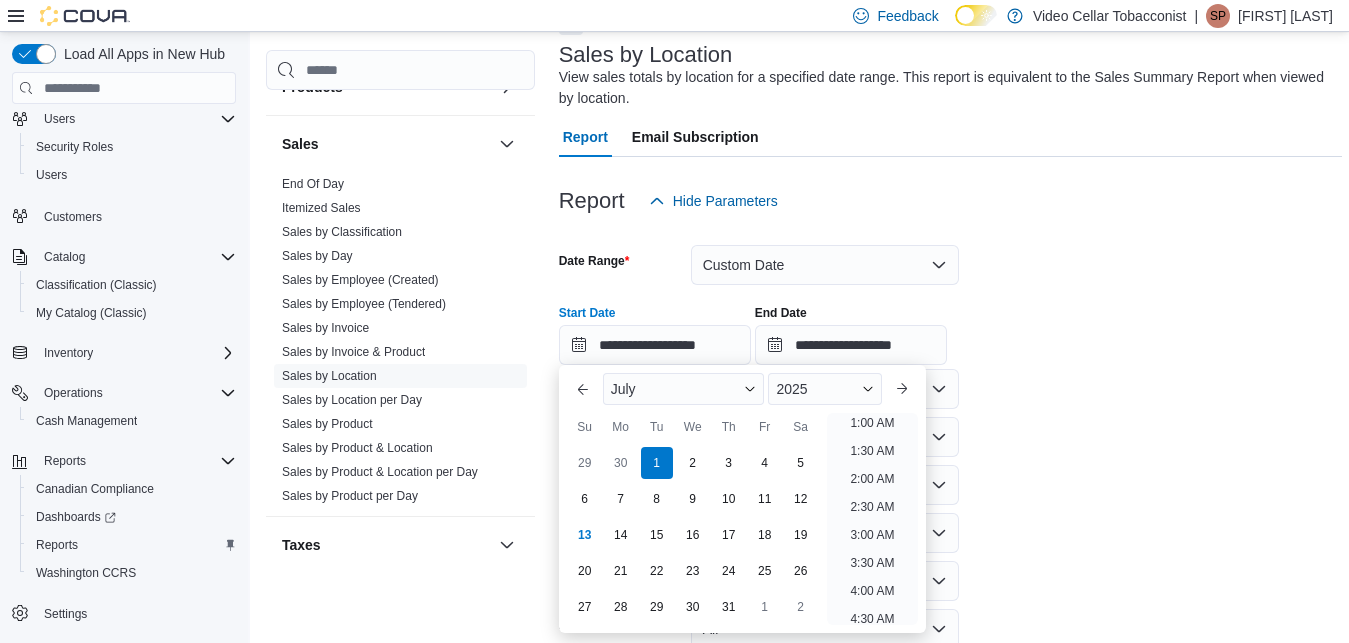 scroll, scrollTop: 4, scrollLeft: 0, axis: vertical 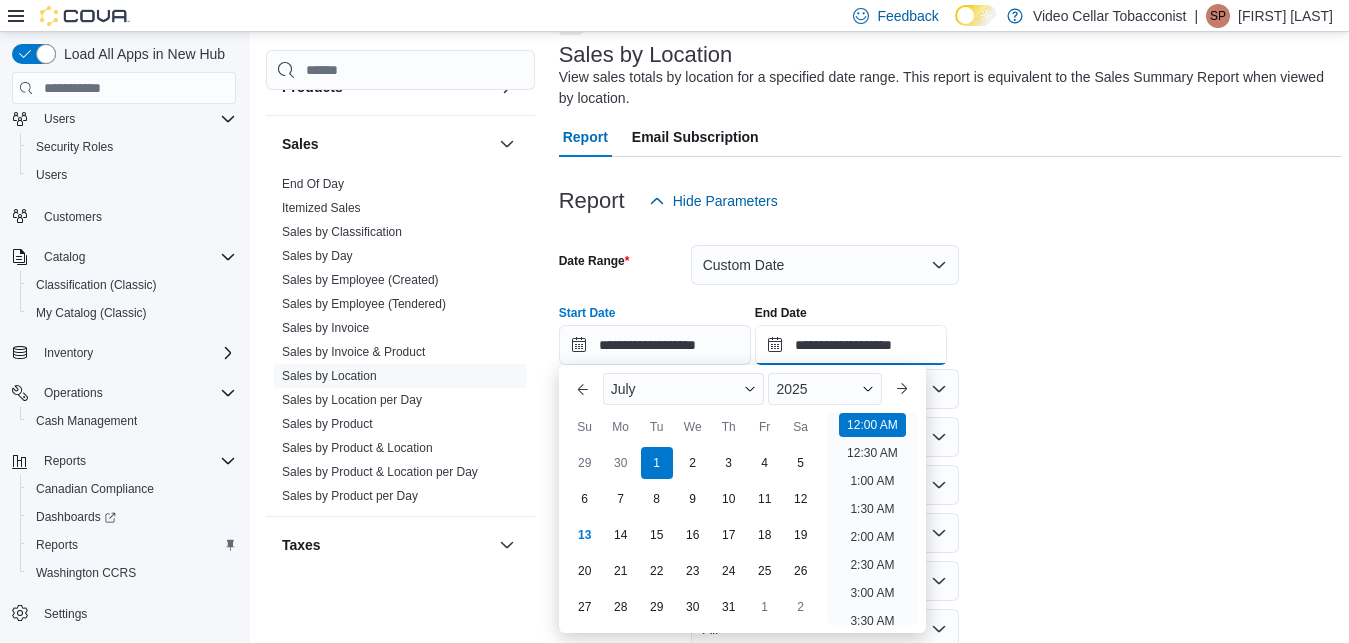 click on "**********" at bounding box center (851, 345) 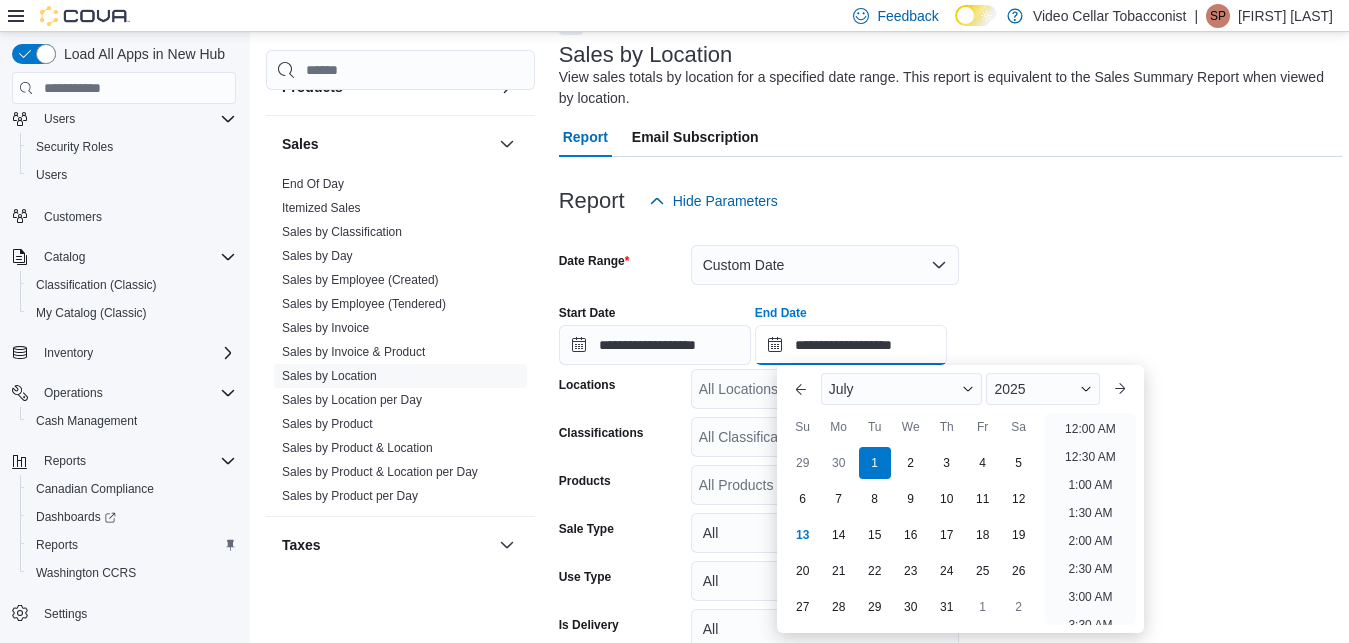 scroll, scrollTop: 1136, scrollLeft: 0, axis: vertical 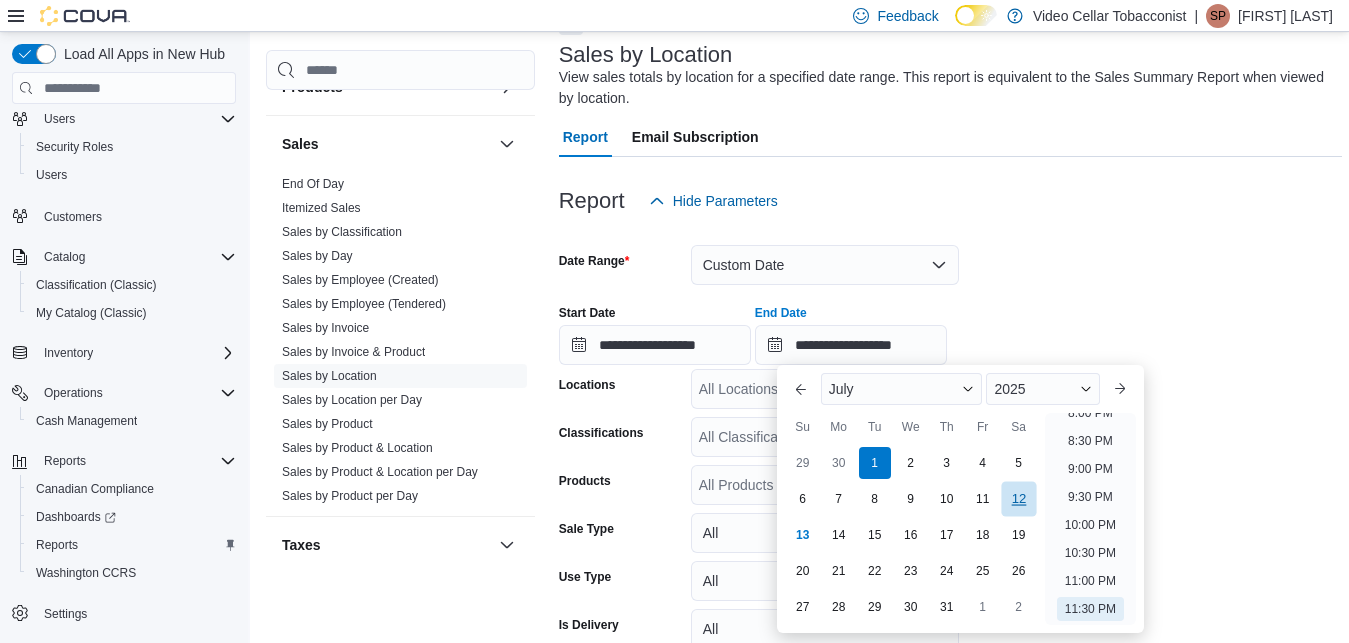 click on "12" at bounding box center (1018, 499) 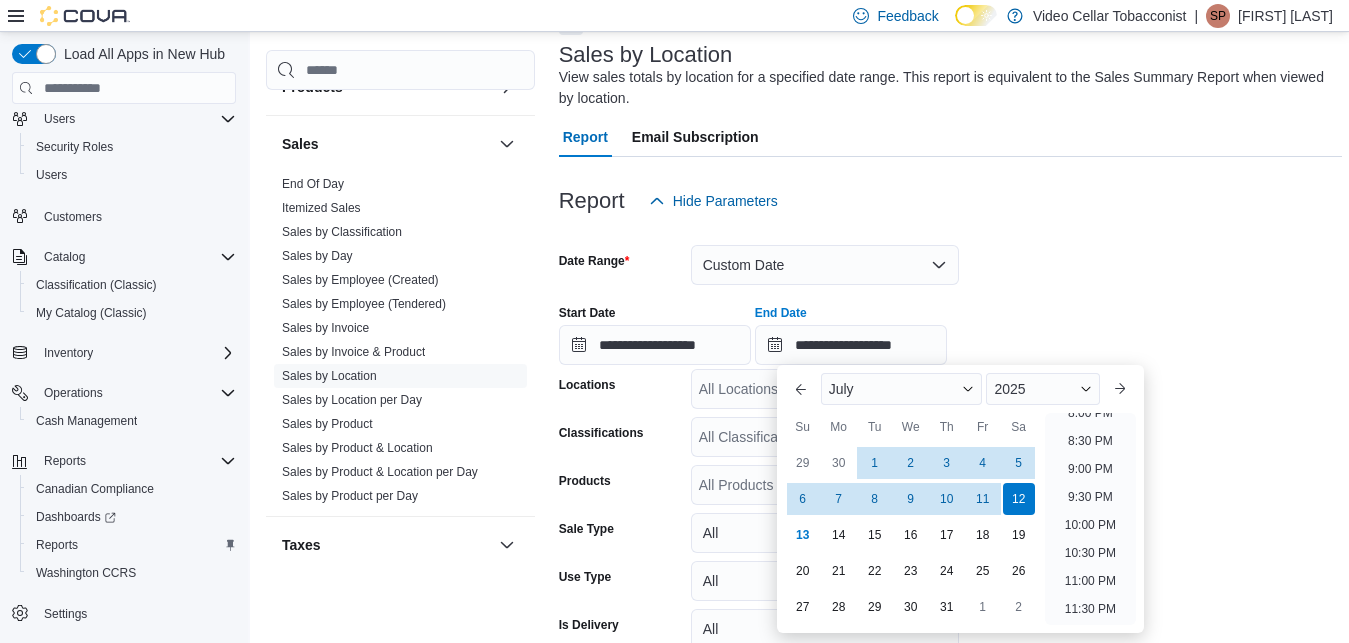 click on "**********" at bounding box center (950, 463) 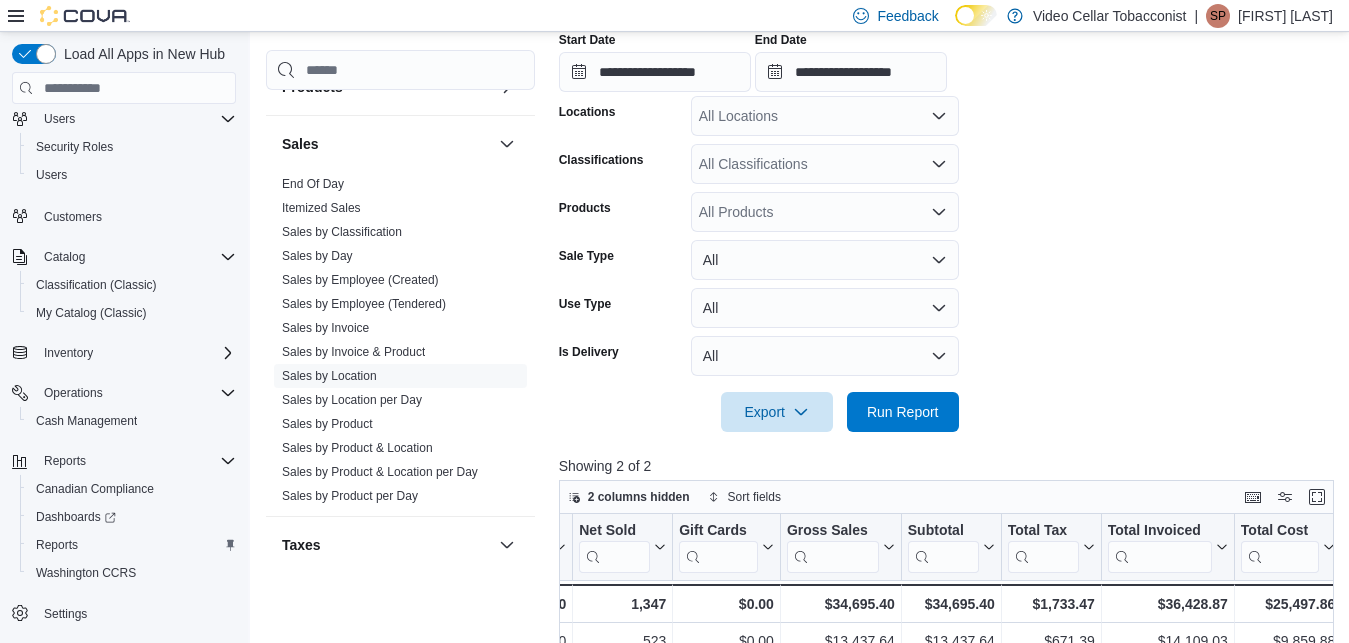 scroll, scrollTop: 424, scrollLeft: 0, axis: vertical 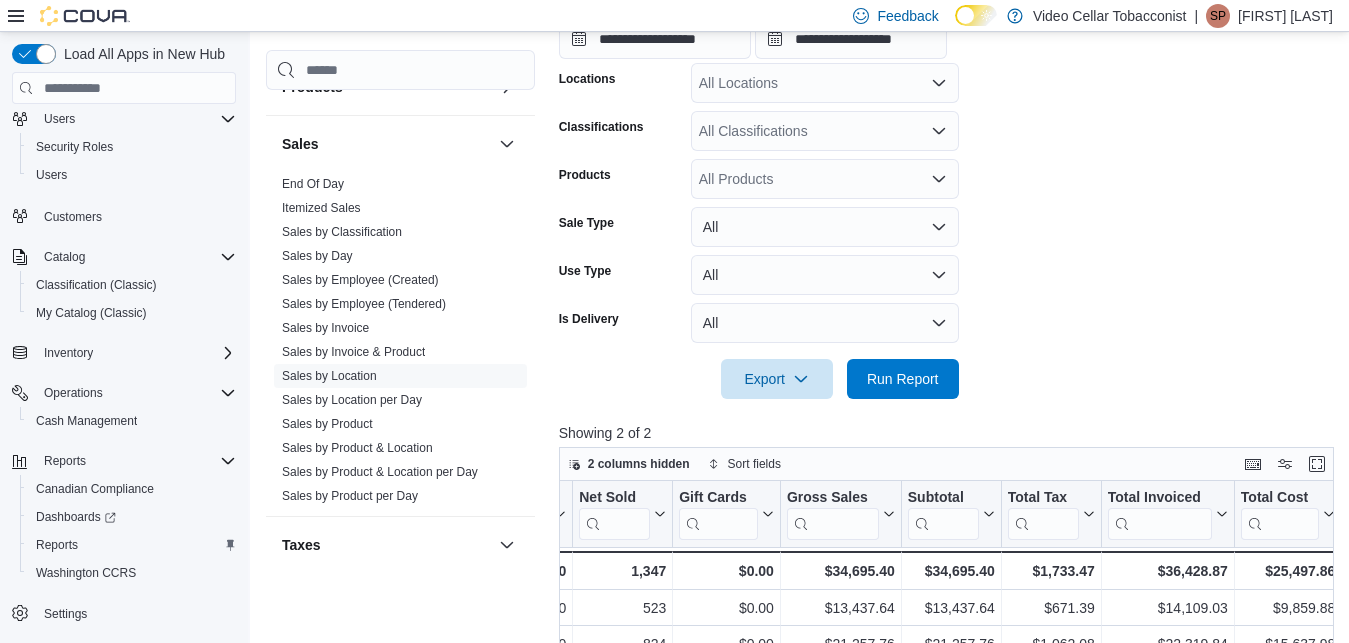 click at bounding box center [950, 351] 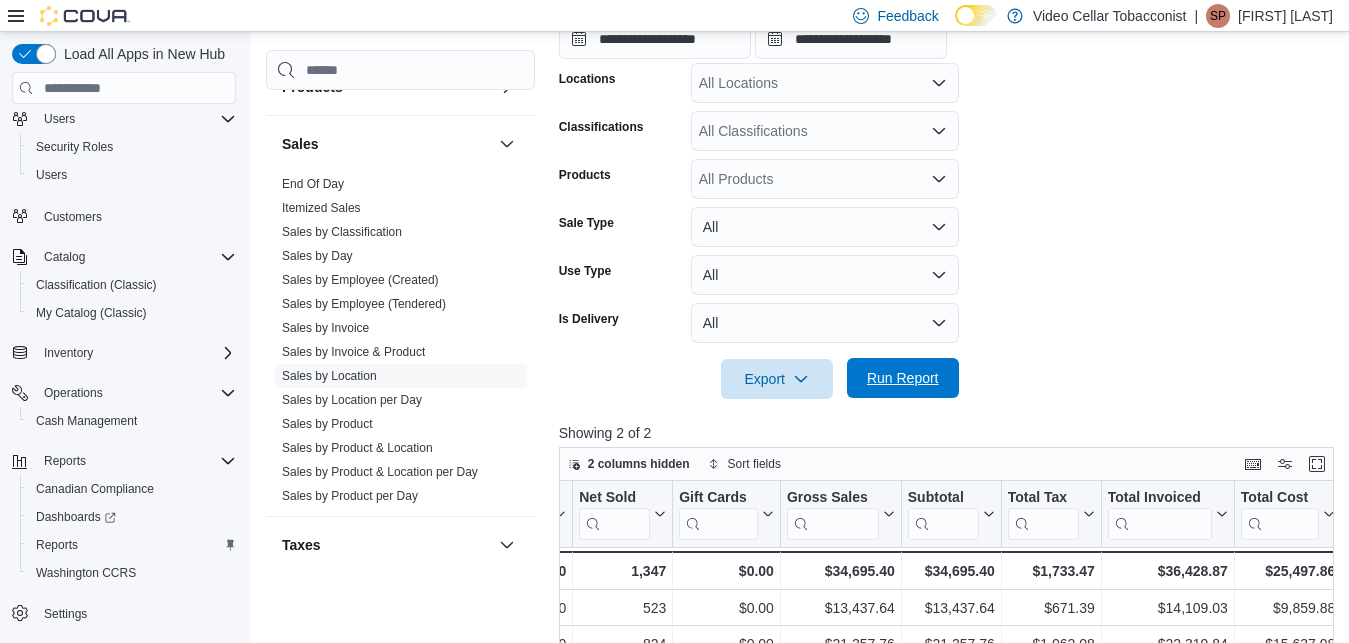 click on "Run Report" at bounding box center (903, 378) 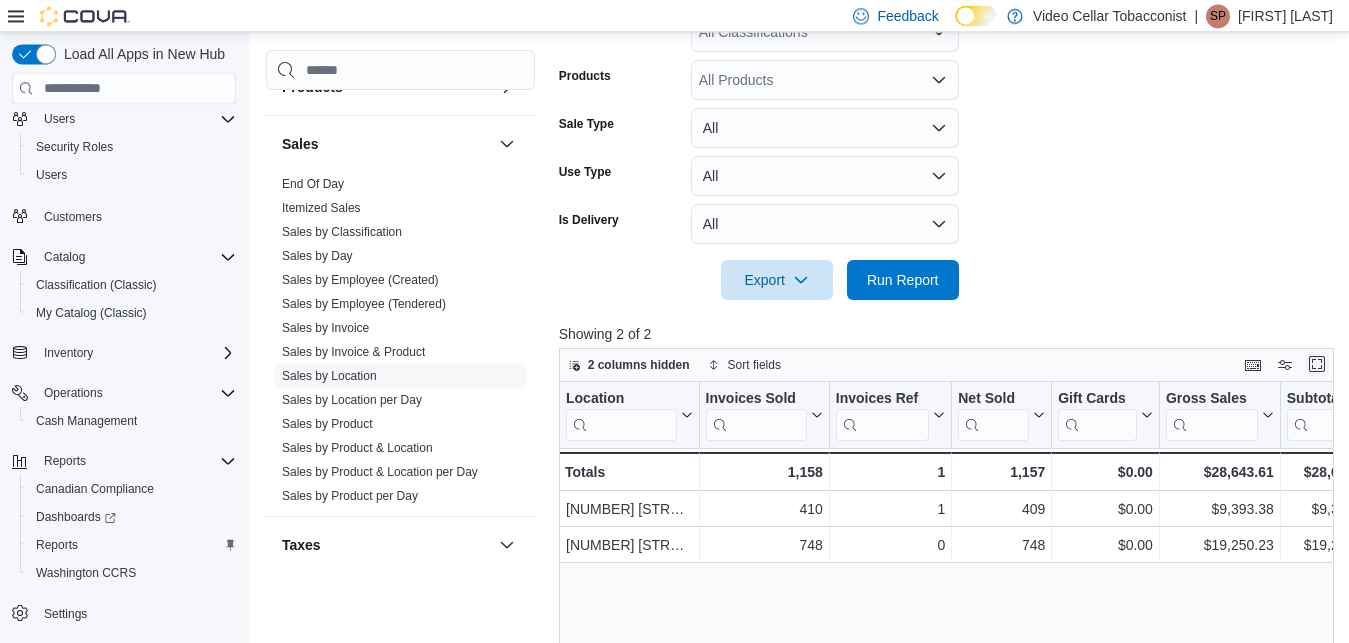 scroll, scrollTop: 526, scrollLeft: 0, axis: vertical 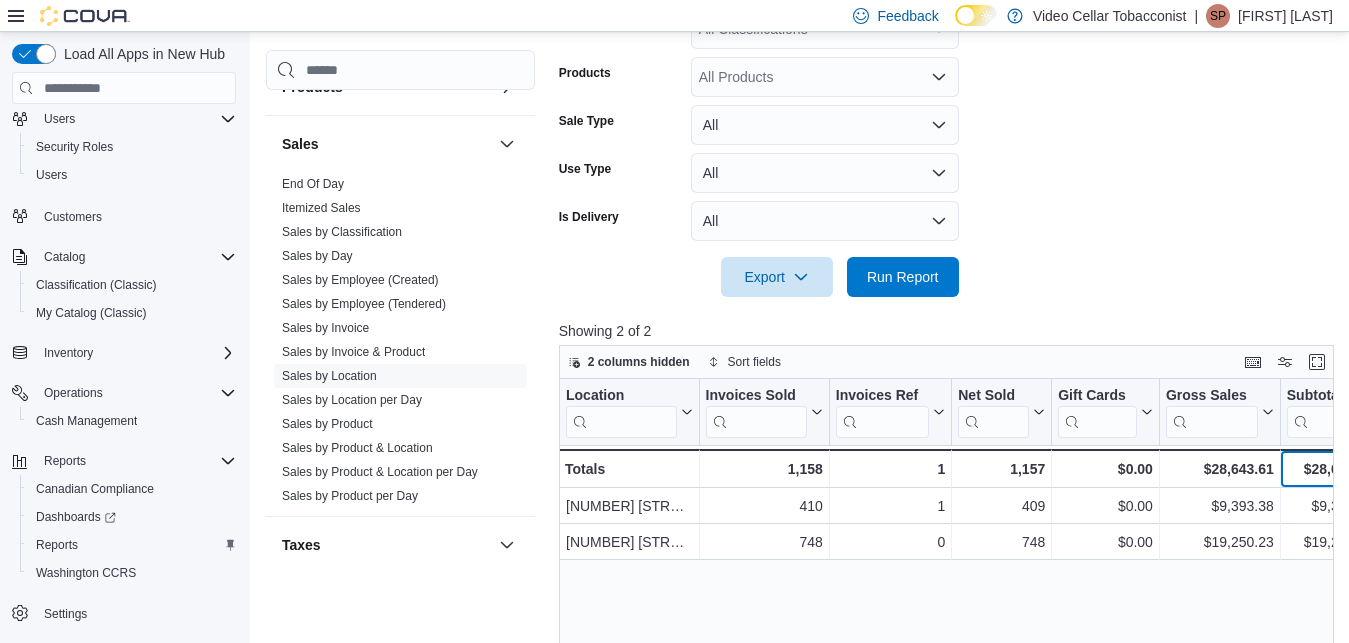 click on "$28,643.61" at bounding box center (1329, 469) 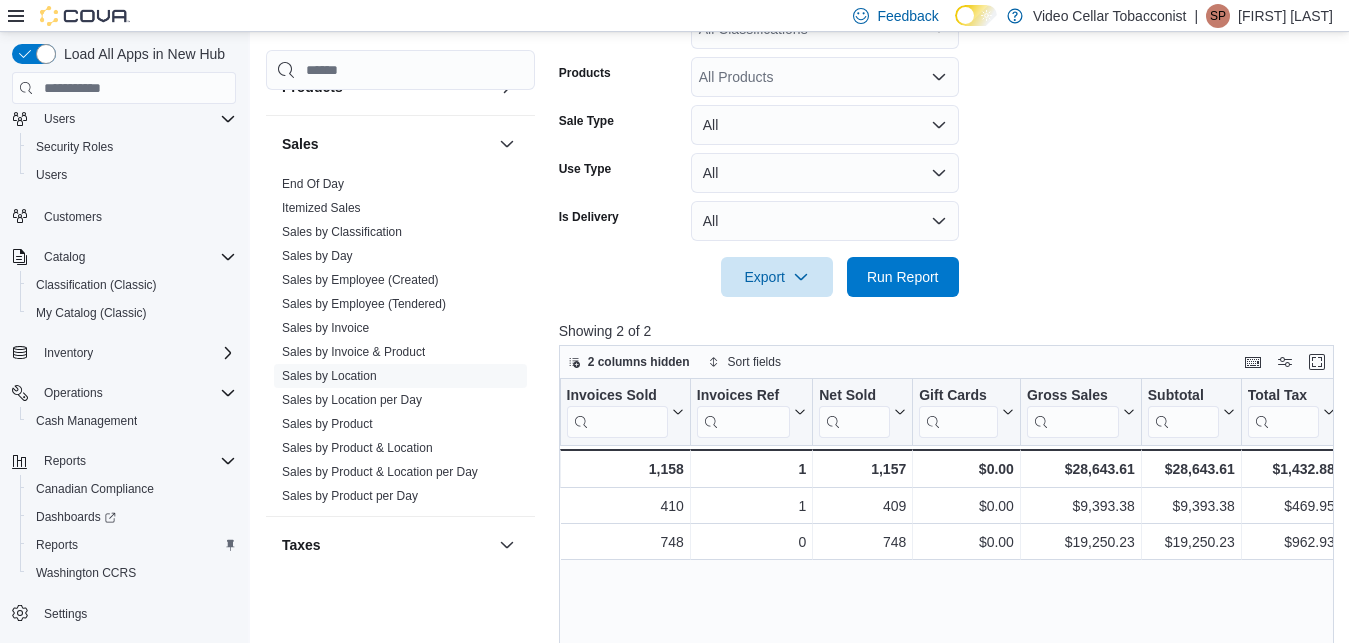 scroll, scrollTop: 0, scrollLeft: 272, axis: horizontal 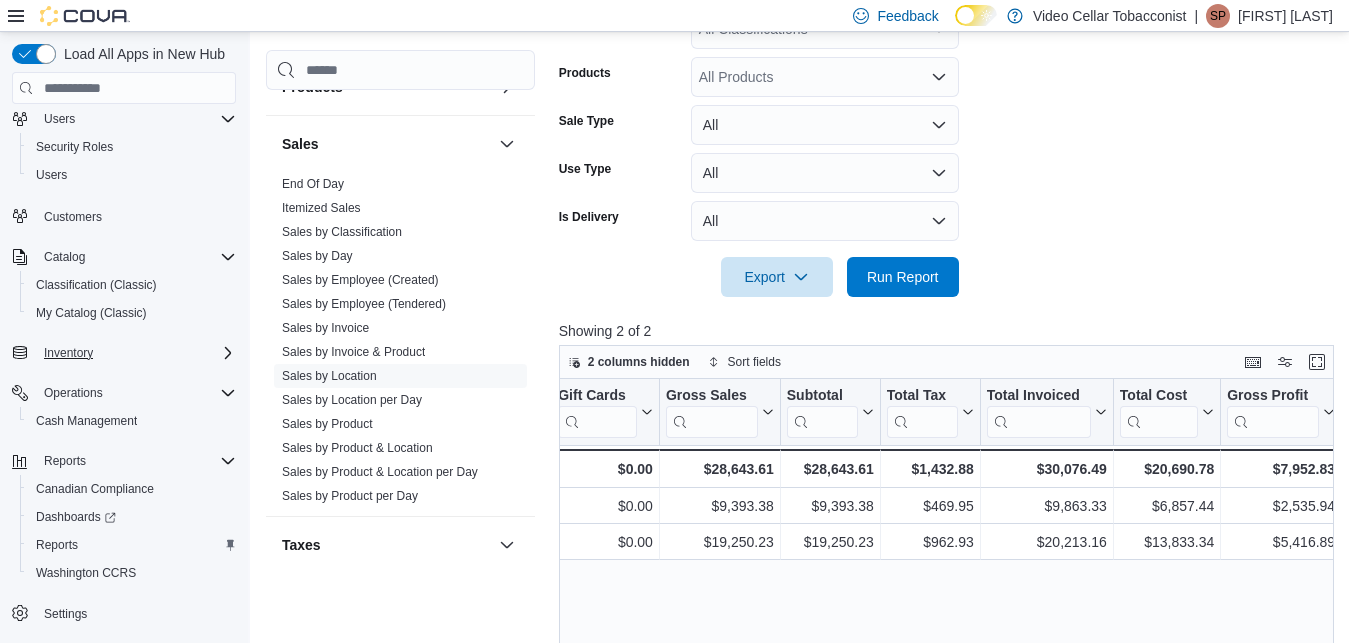 click on "Inventory" at bounding box center [136, 353] 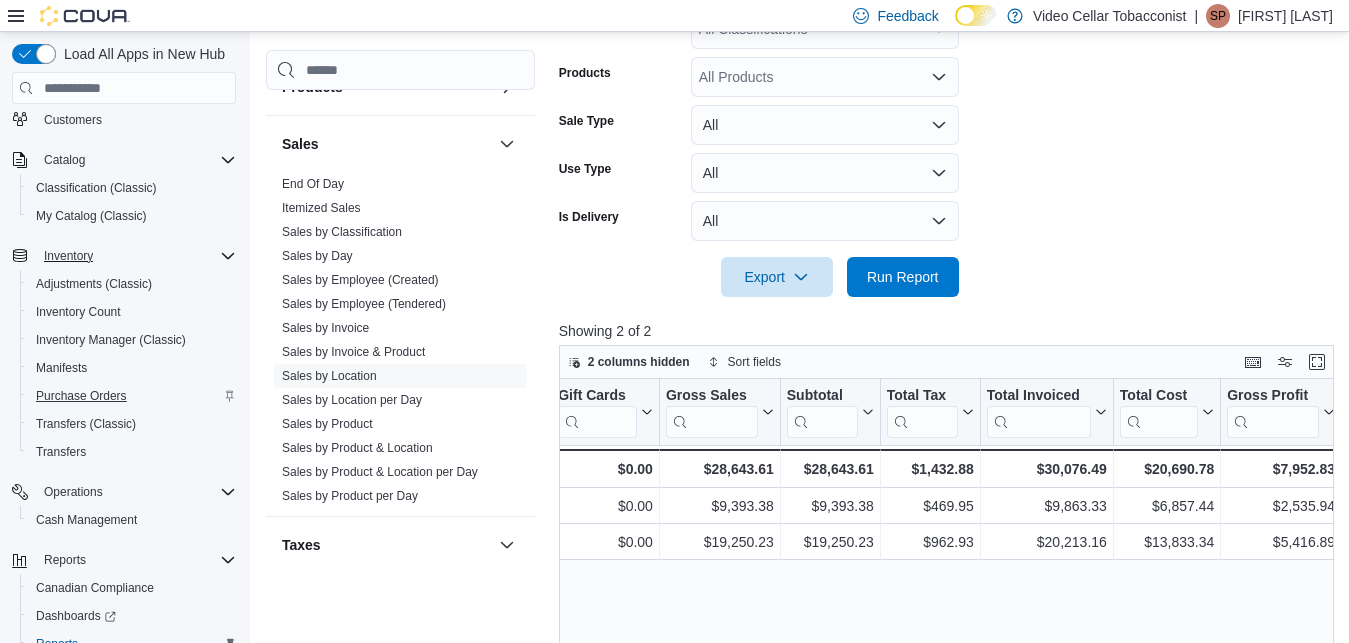 scroll, scrollTop: 276, scrollLeft: 0, axis: vertical 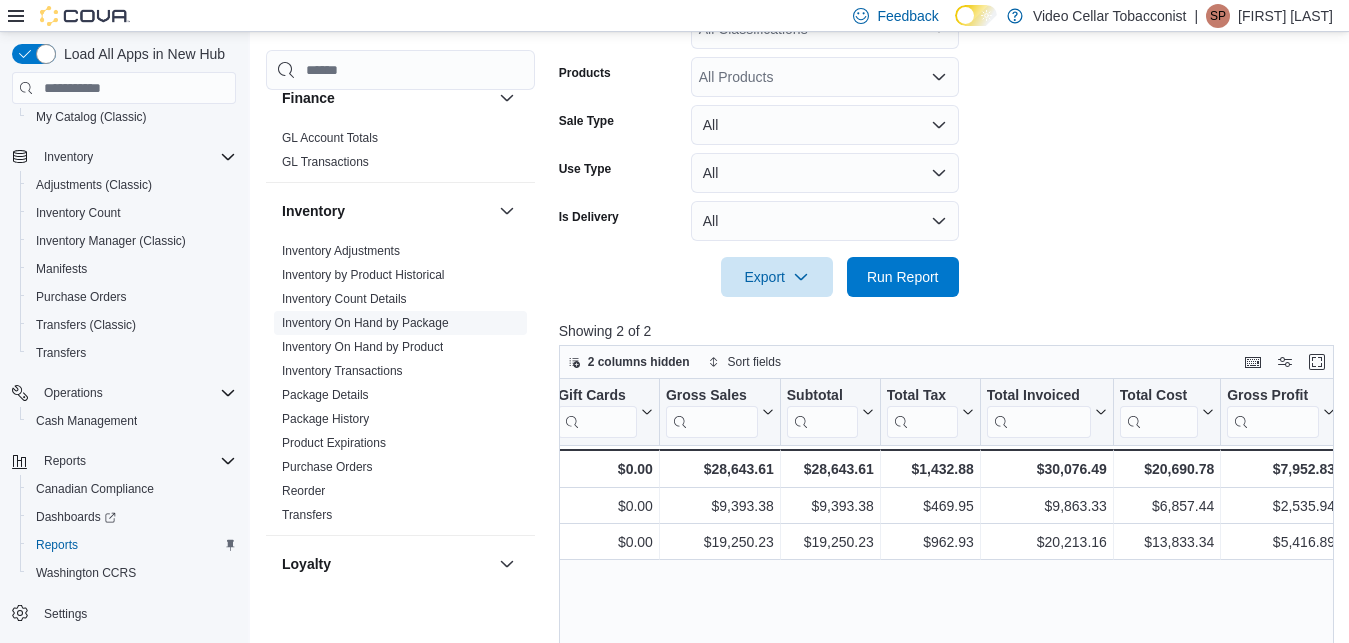 click on "Inventory On Hand by Package" at bounding box center (365, 323) 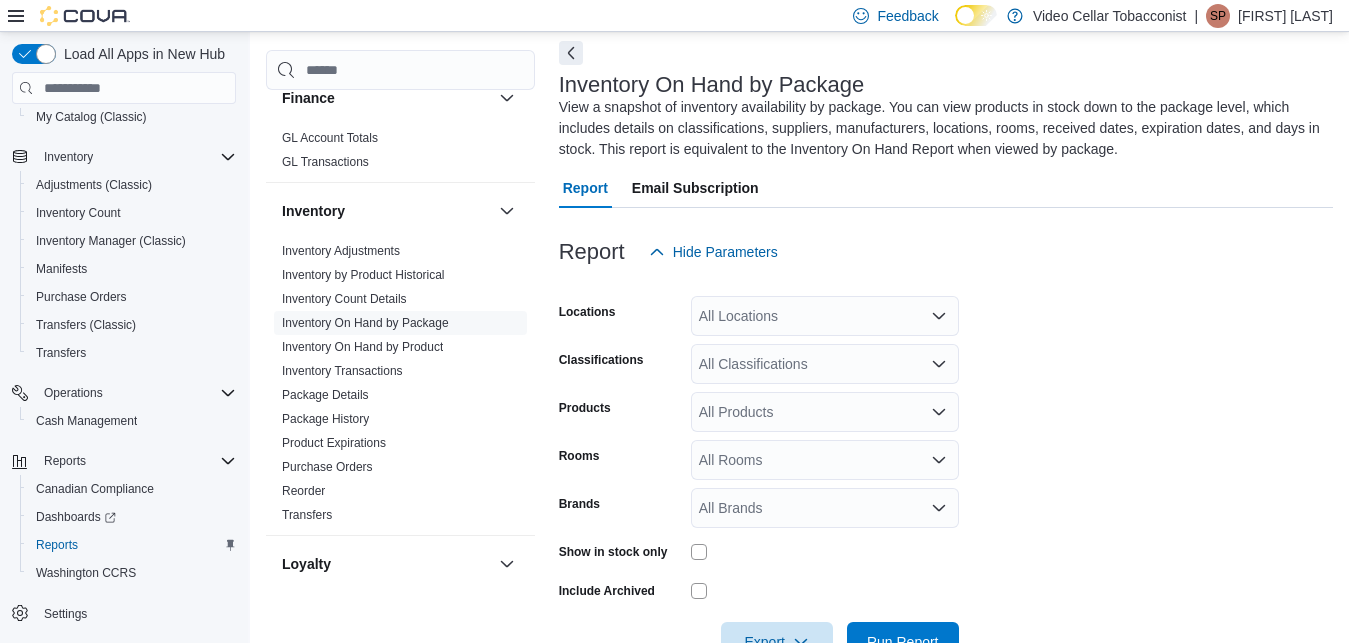 scroll, scrollTop: 147, scrollLeft: 0, axis: vertical 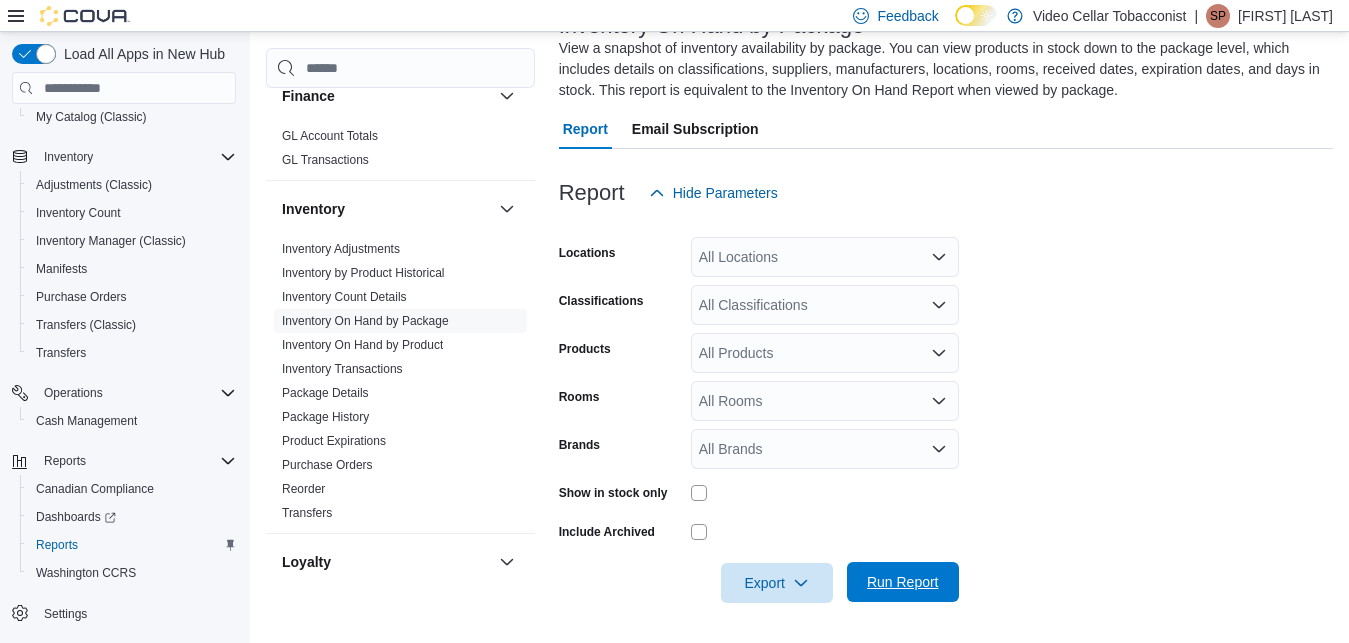 click on "Run Report" at bounding box center (903, 582) 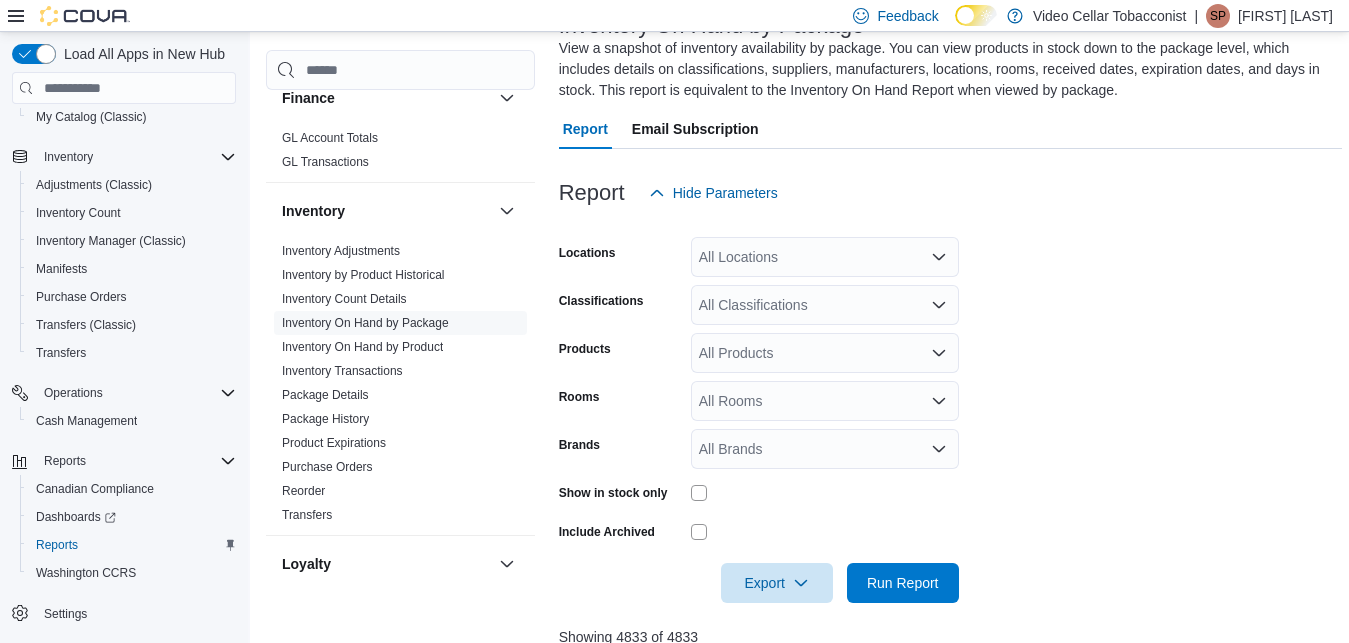 scroll, scrollTop: 453, scrollLeft: 0, axis: vertical 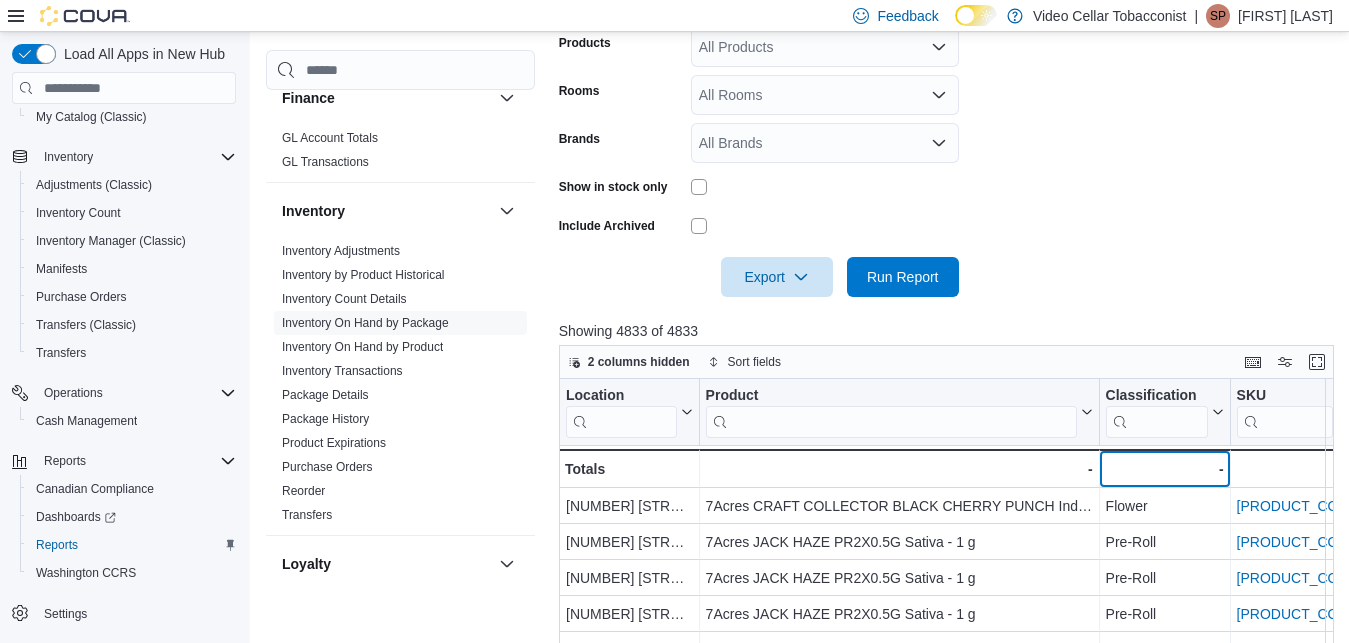 click on "-" at bounding box center [1164, 469] 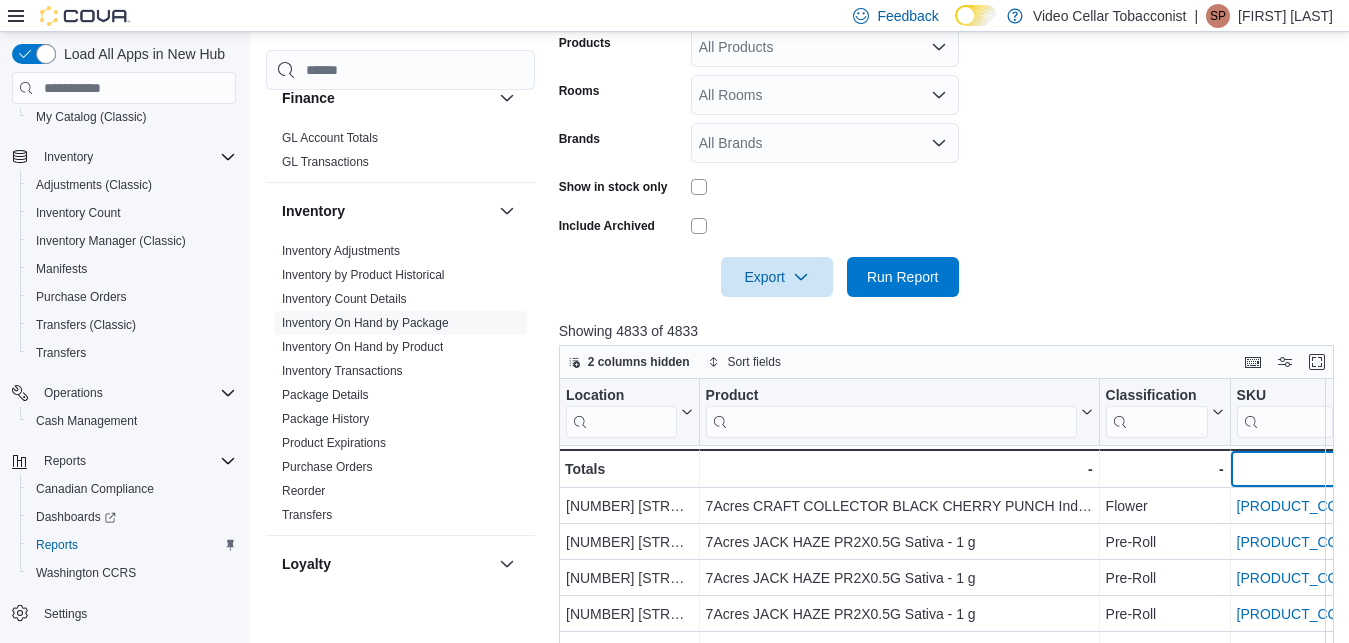 scroll, scrollTop: 0, scrollLeft: 23, axis: horizontal 